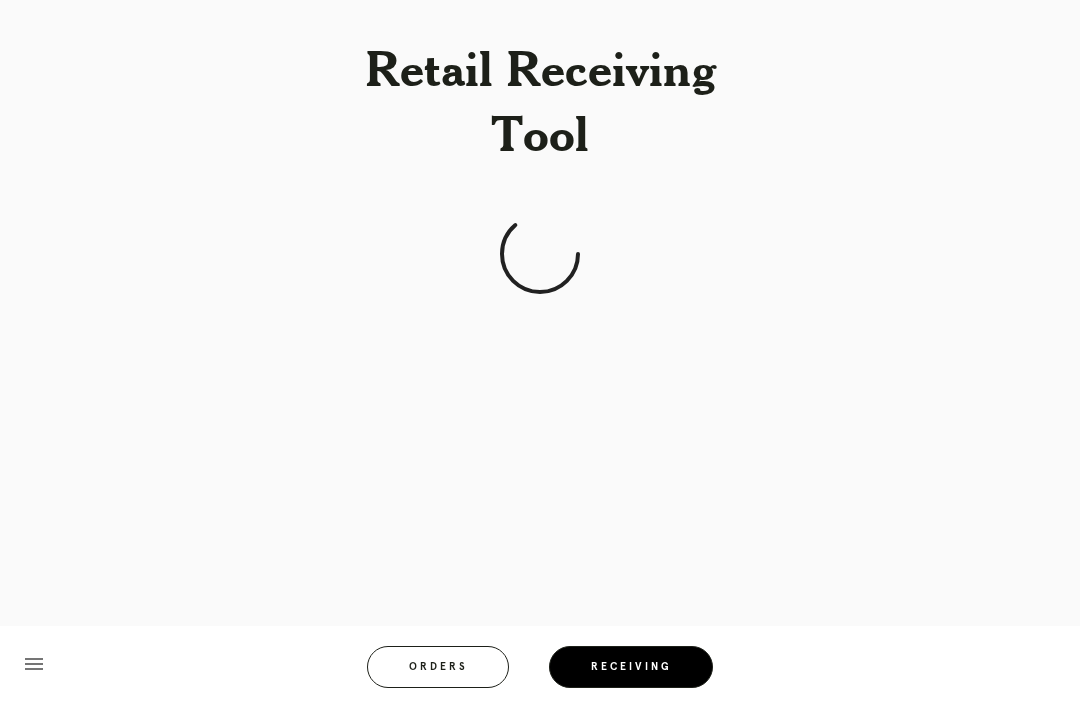 scroll, scrollTop: 64, scrollLeft: 0, axis: vertical 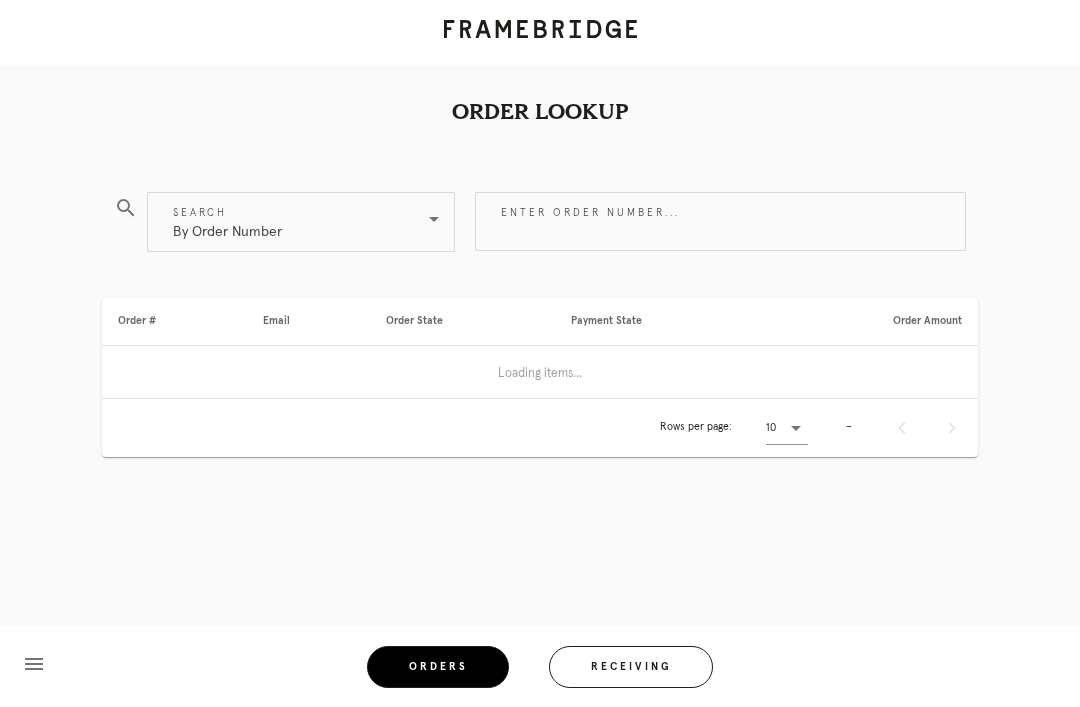 click on "Orders" at bounding box center [438, 667] 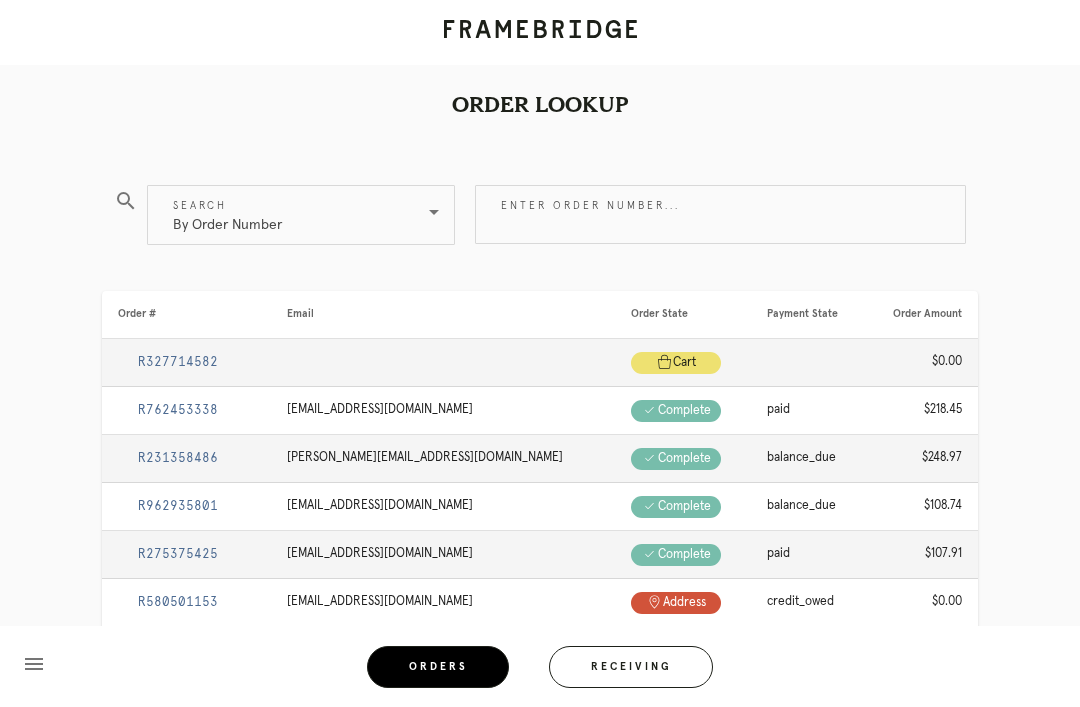 scroll, scrollTop: 0, scrollLeft: 0, axis: both 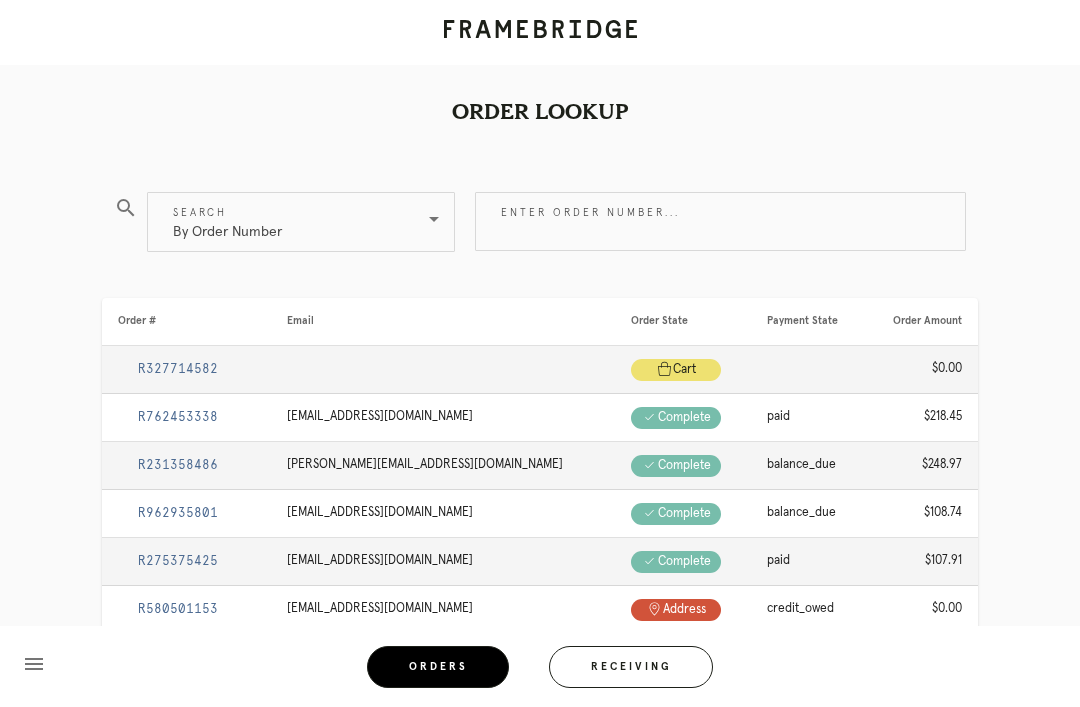 click on "Enter order number..." at bounding box center (720, 221) 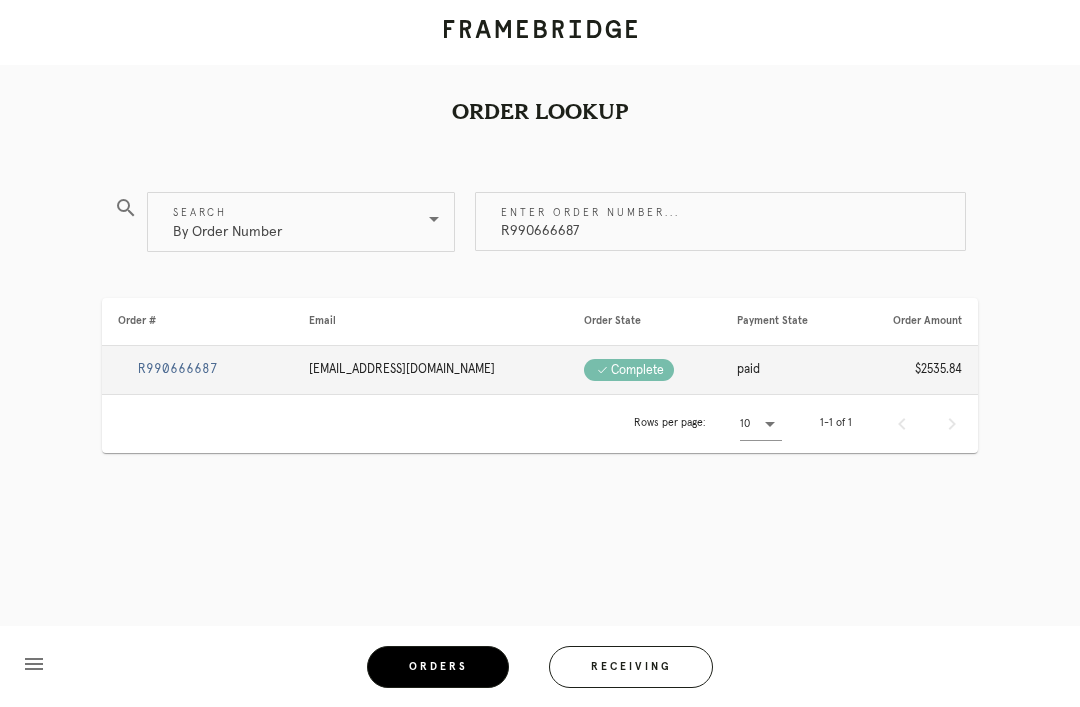 type on "R990666687" 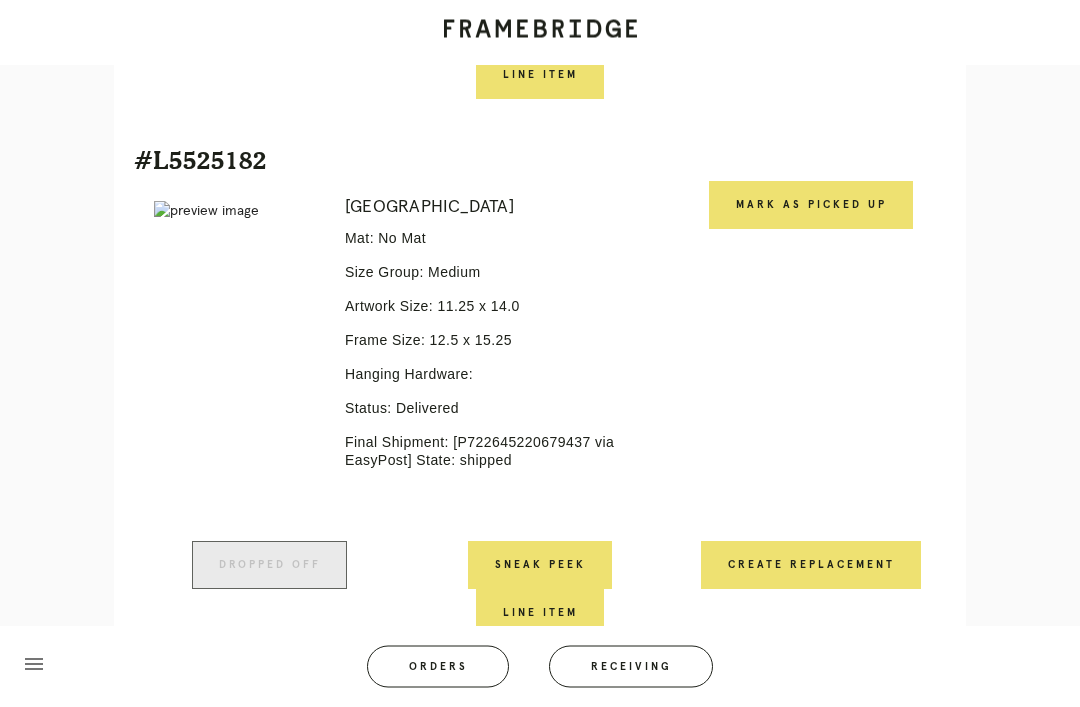scroll, scrollTop: 3104, scrollLeft: 0, axis: vertical 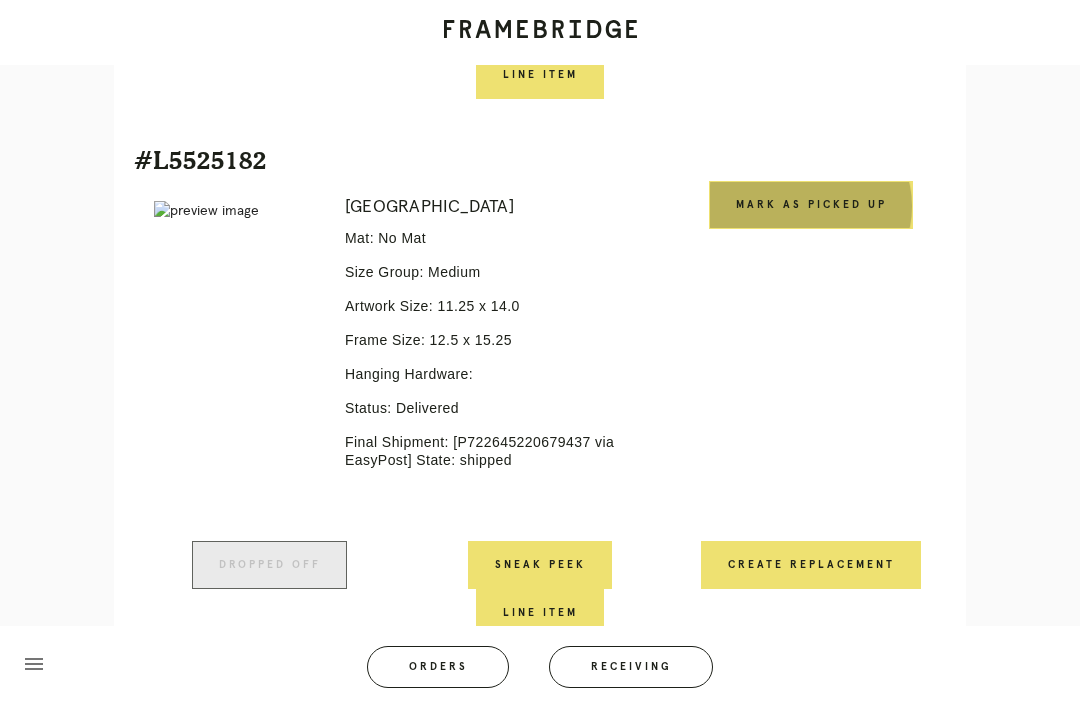 click on "Mark as Picked Up" at bounding box center [811, 205] 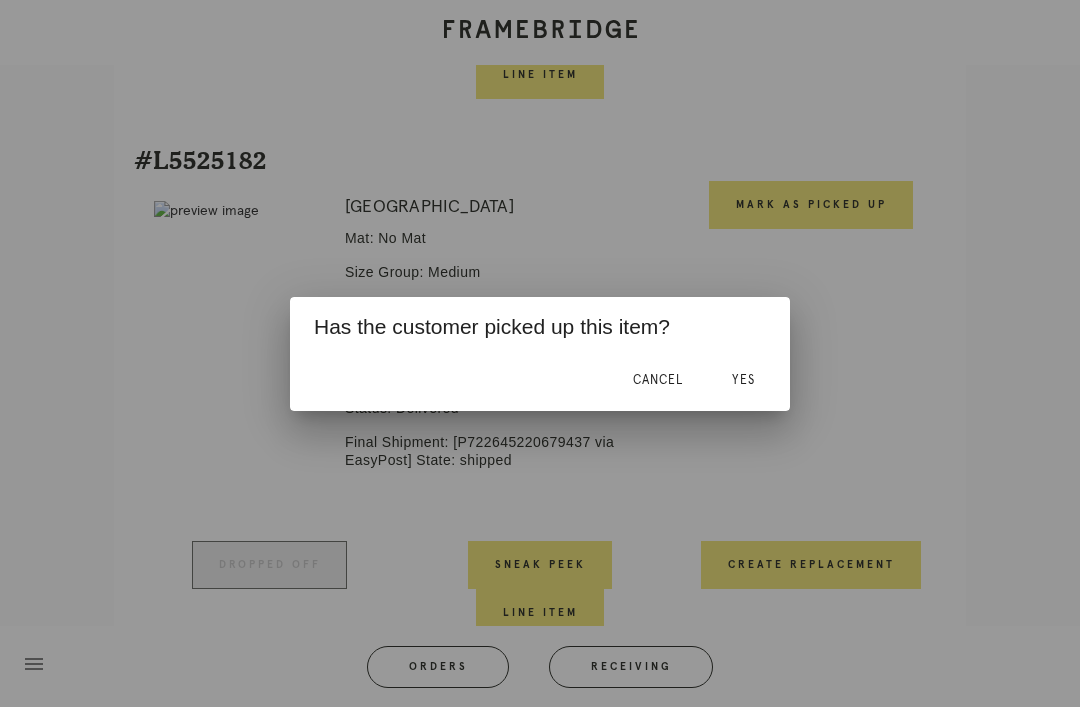 click on "Yes" at bounding box center [743, 380] 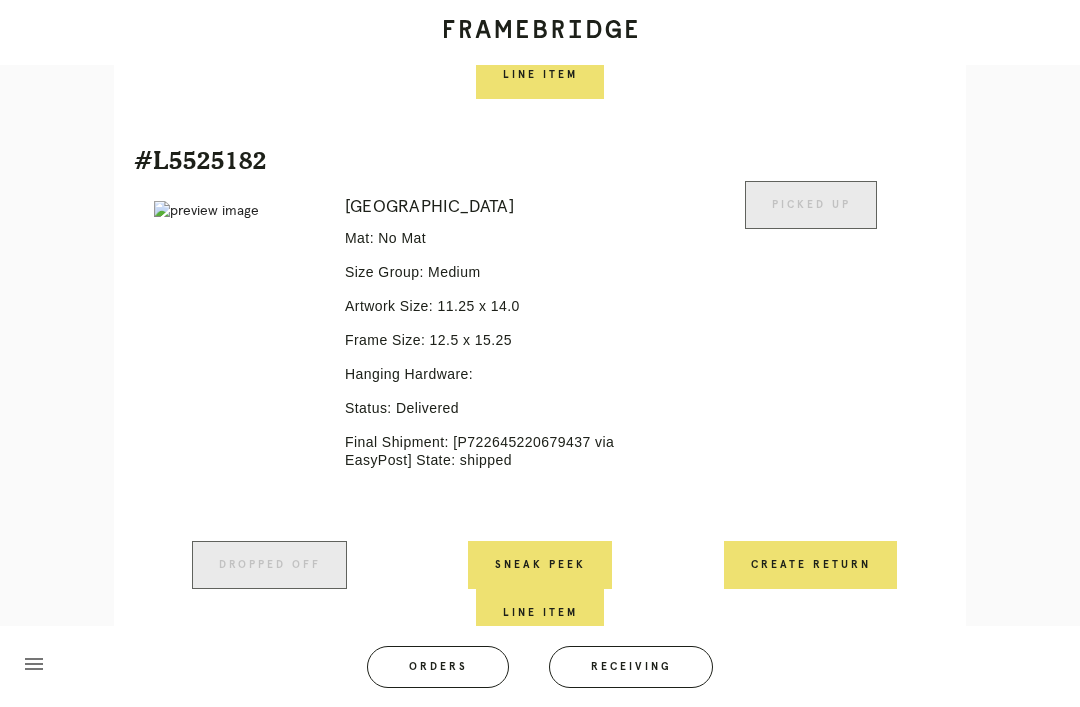 click on "Create Return" at bounding box center [810, 565] 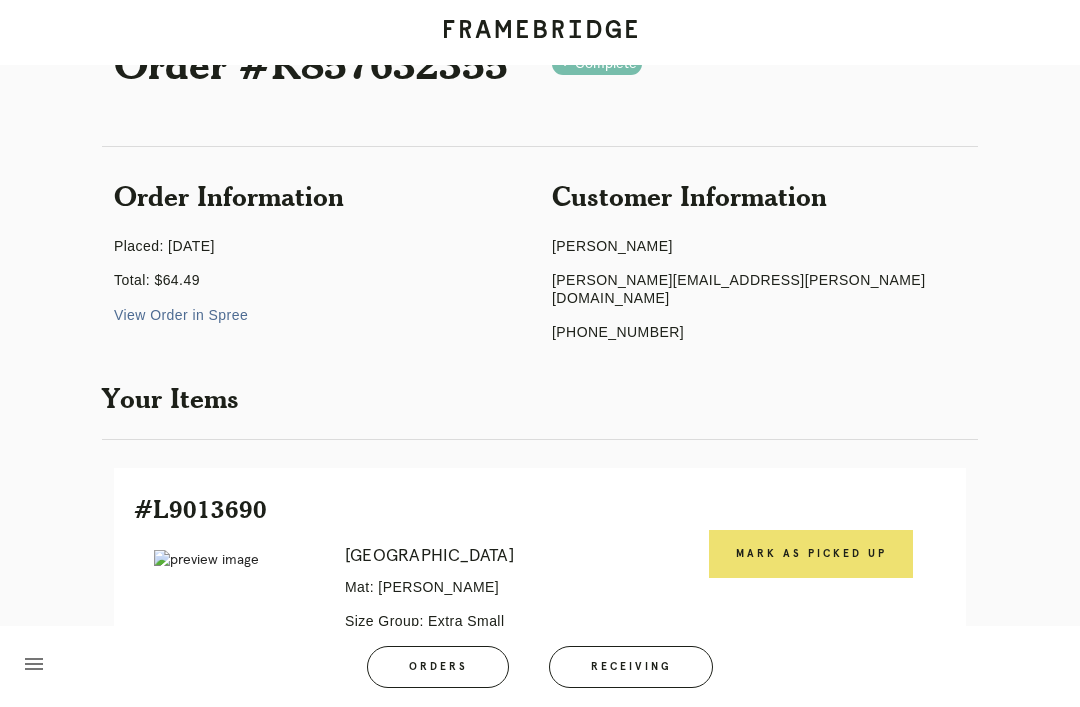 scroll, scrollTop: 0, scrollLeft: 0, axis: both 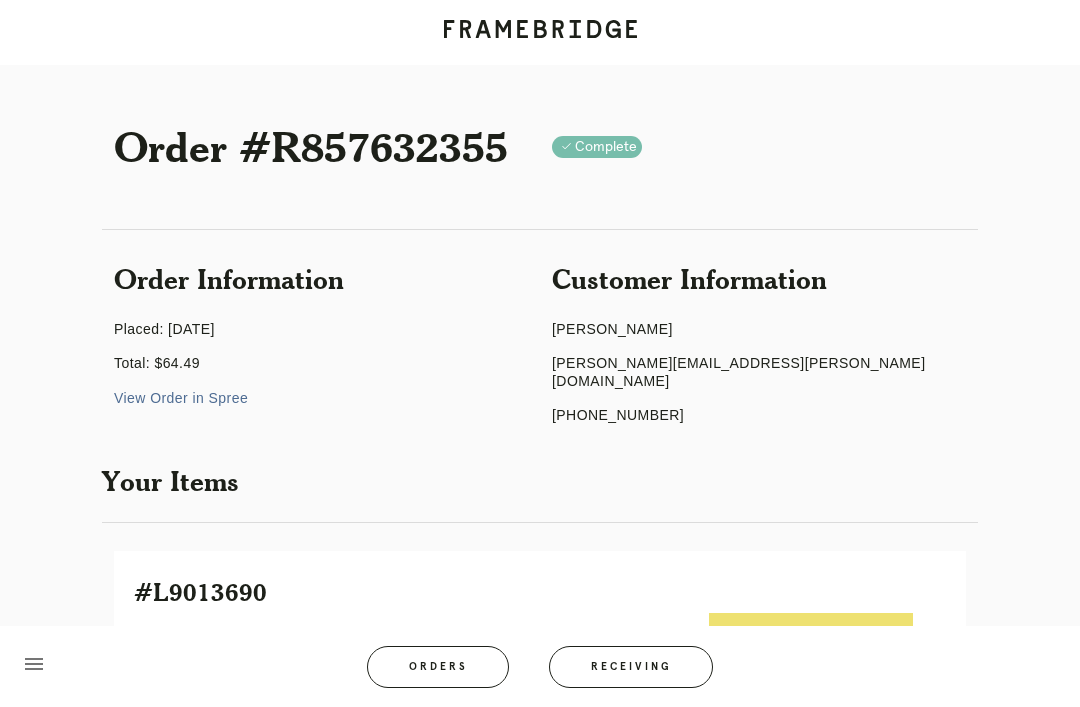 click on "Orders" at bounding box center [438, 667] 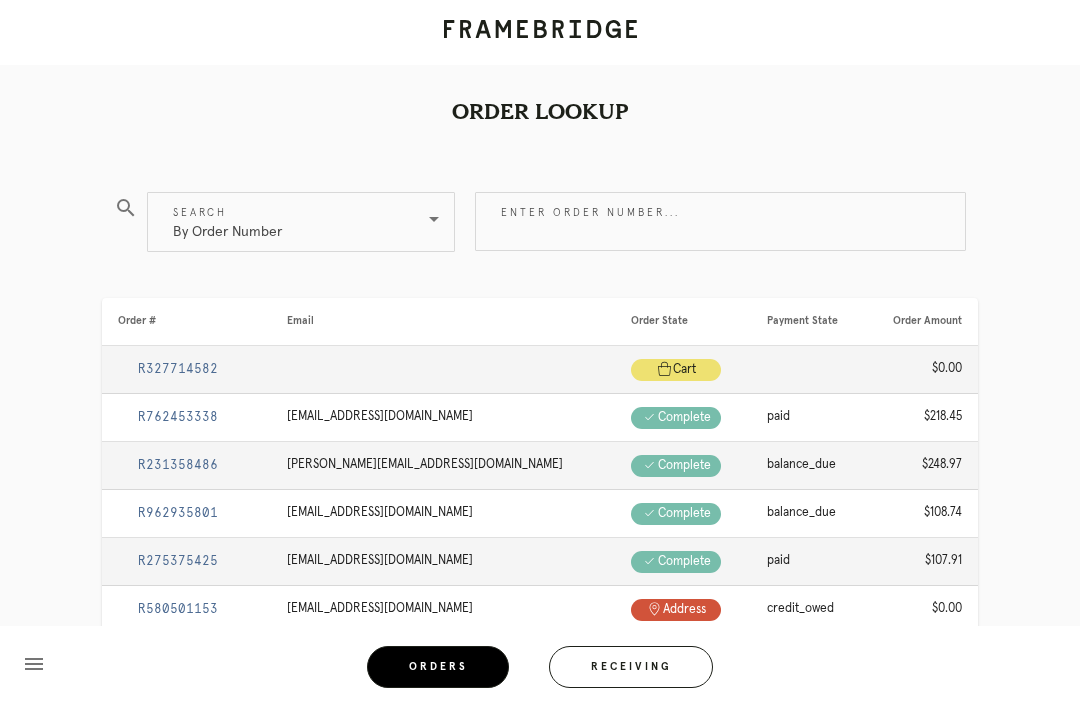 click on "Enter order number..." at bounding box center (720, 221) 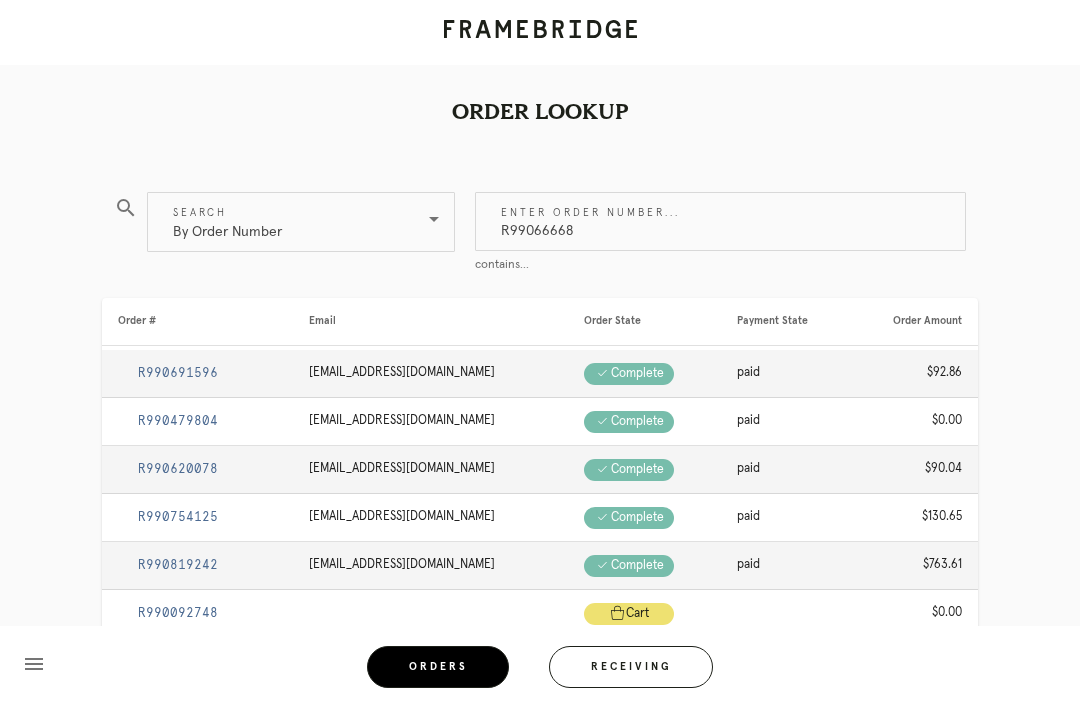 type on "R990666687" 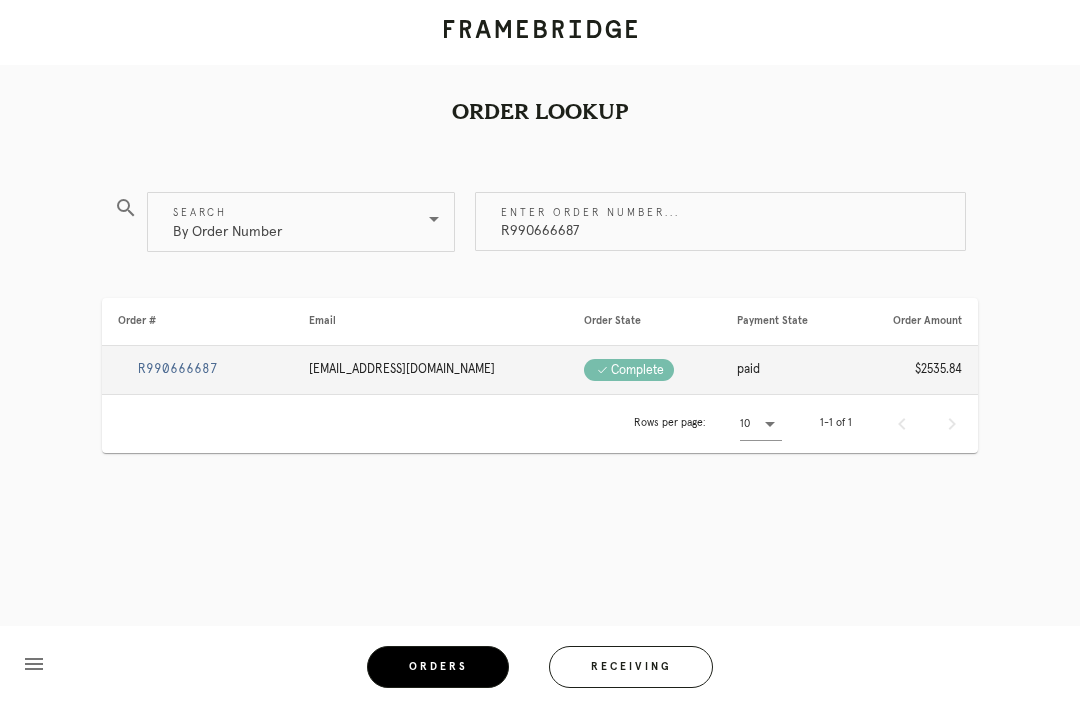 click on "R990666687" at bounding box center [178, 369] 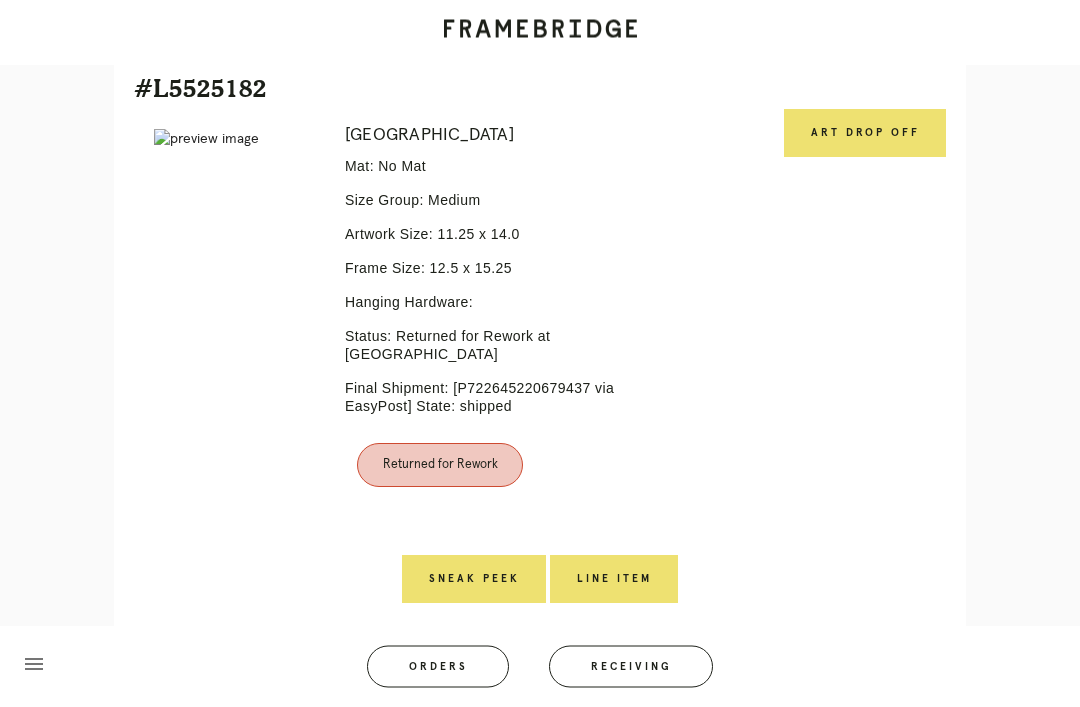 click on "Art drop off" at bounding box center (865, 134) 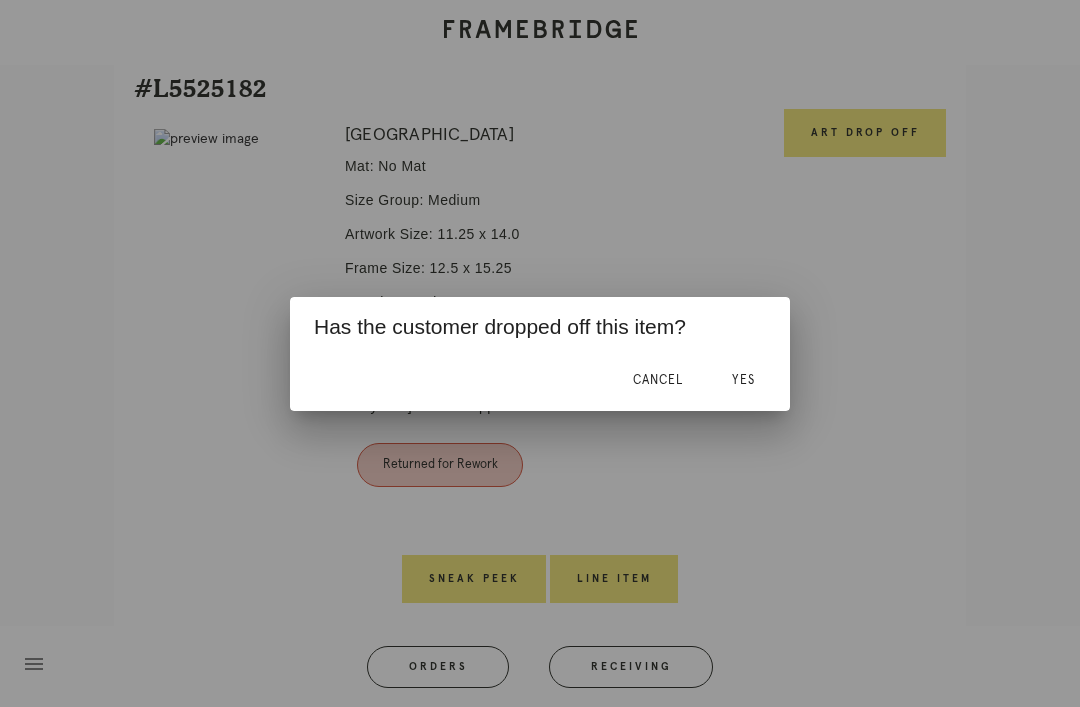 click on "Yes" at bounding box center (743, 380) 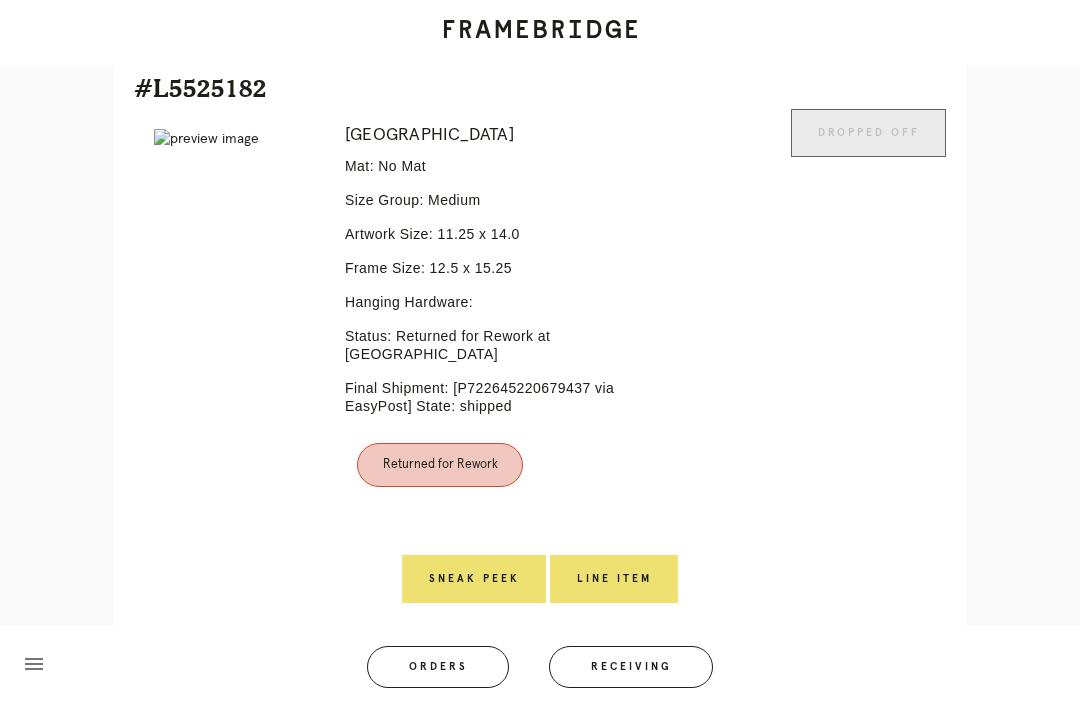 click on "Line Item" at bounding box center (614, 579) 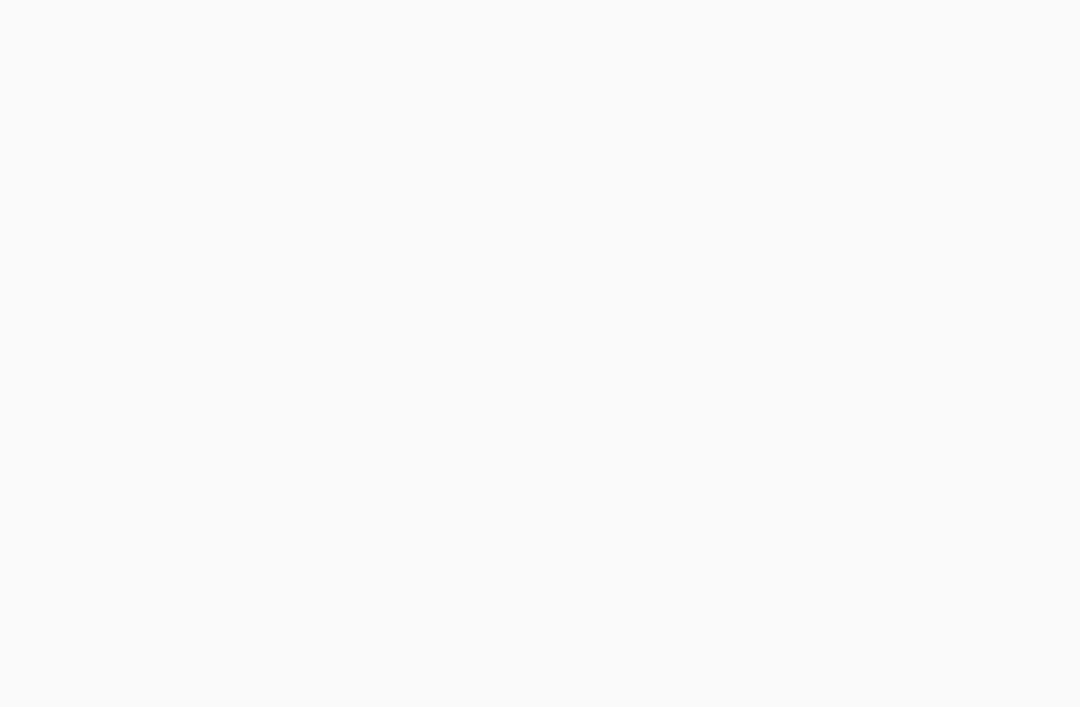 scroll, scrollTop: 0, scrollLeft: 0, axis: both 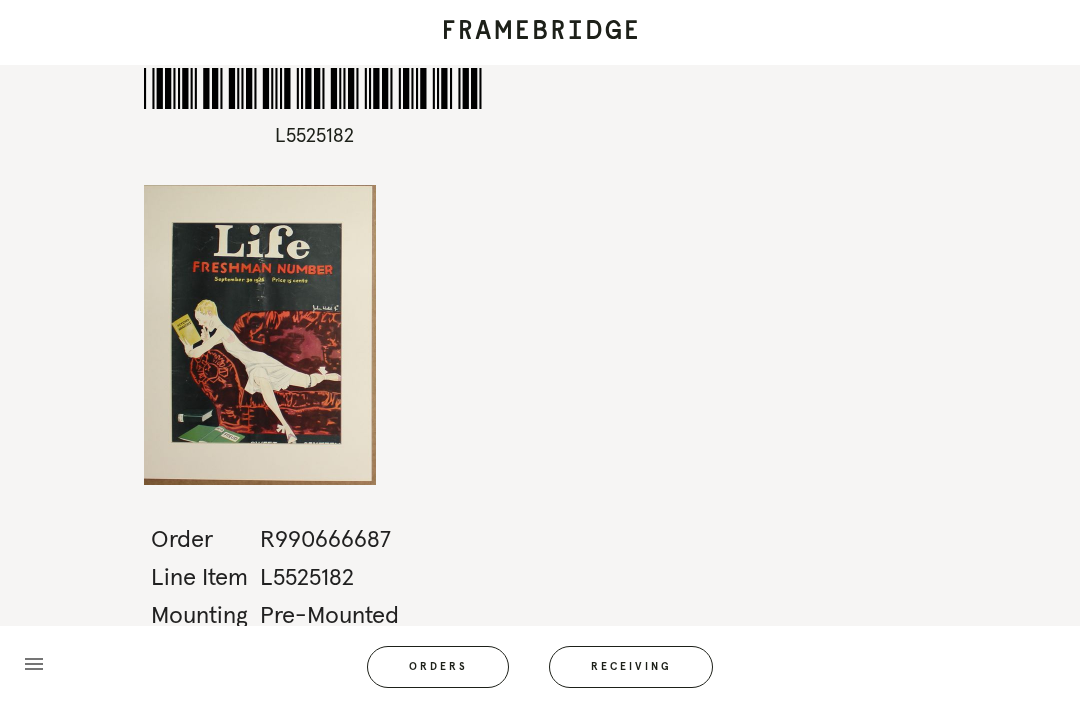 click on "Orders" at bounding box center (438, 667) 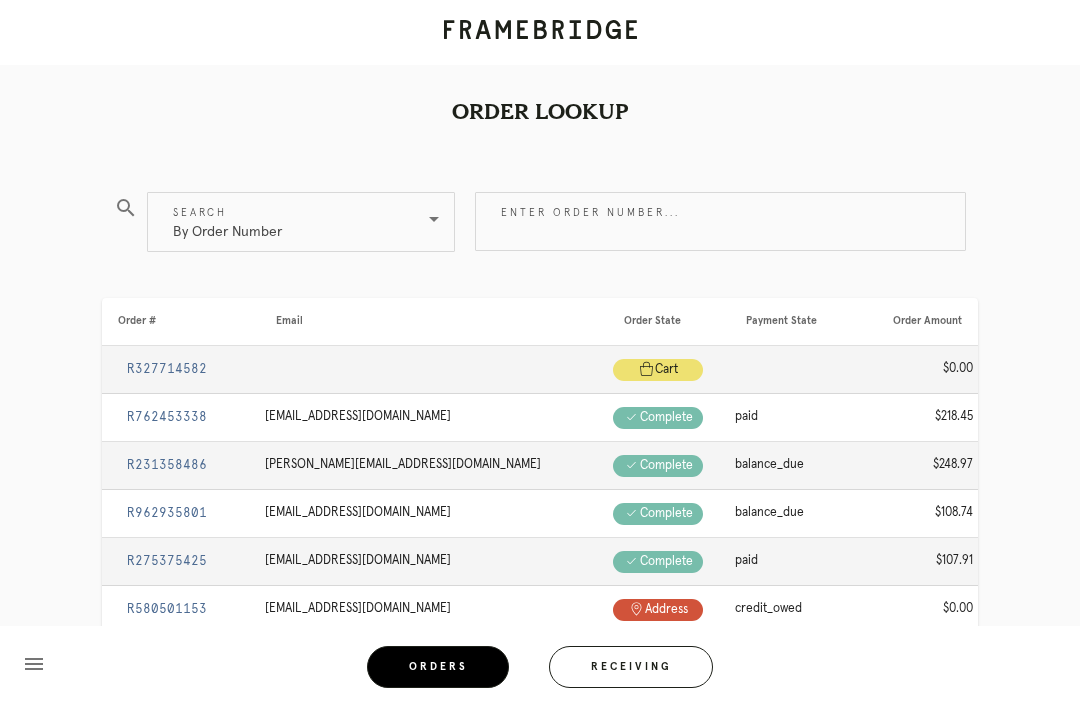 click on "Enter order number..." at bounding box center [720, 221] 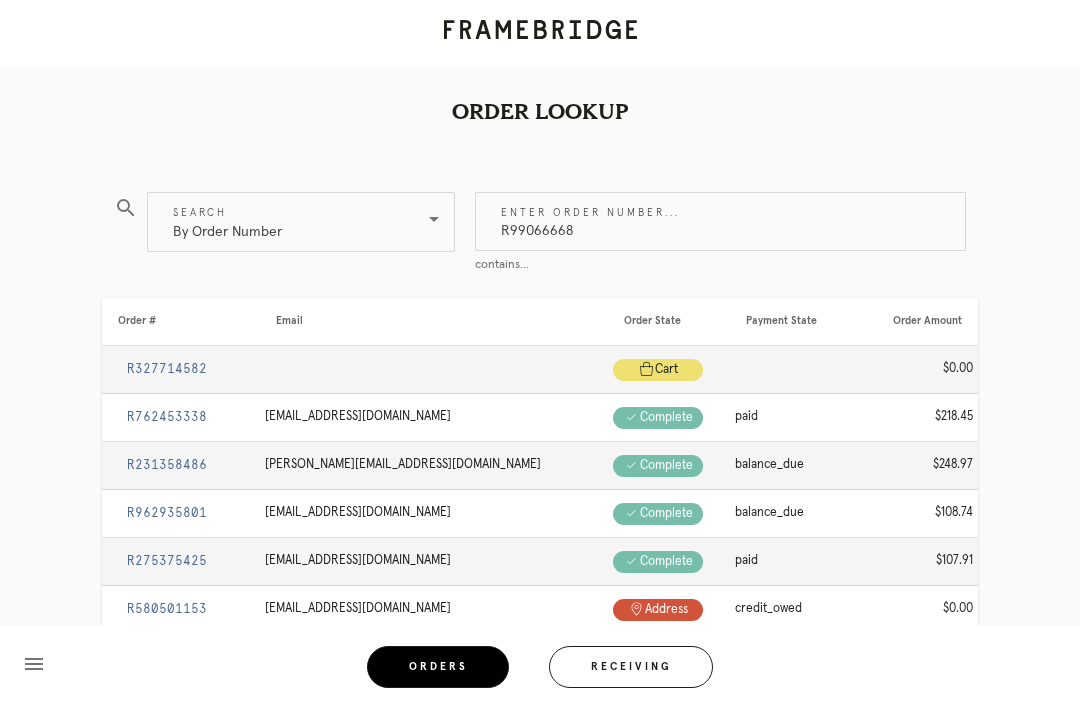 type on "R990666687" 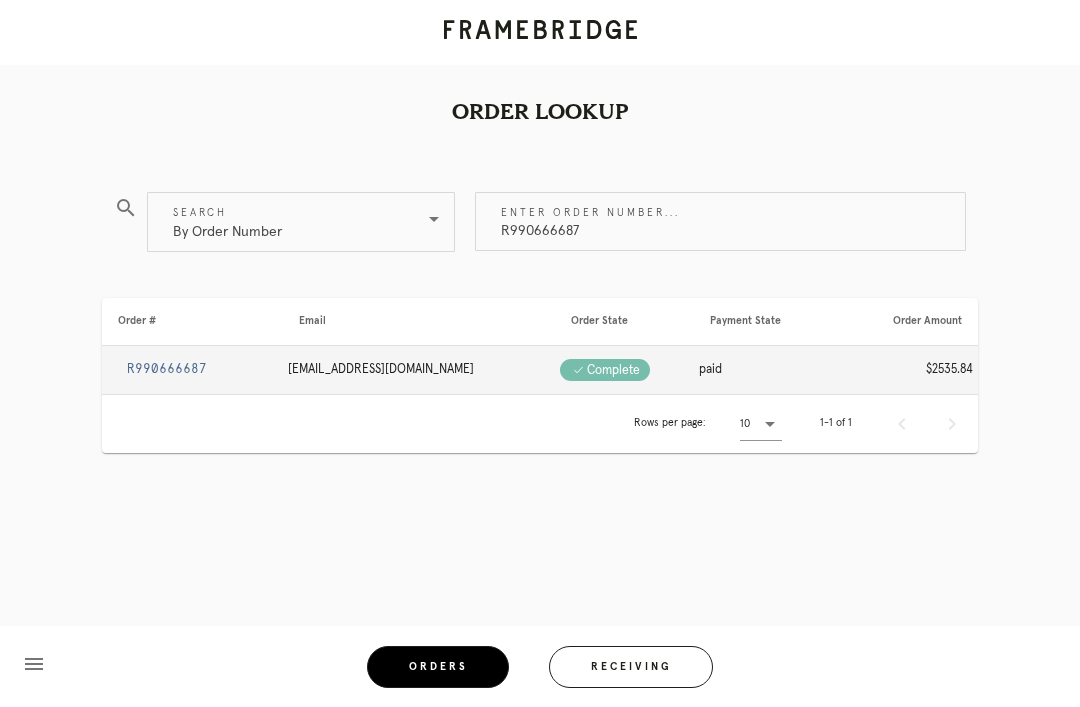 click on "R990666687" at bounding box center (167, 369) 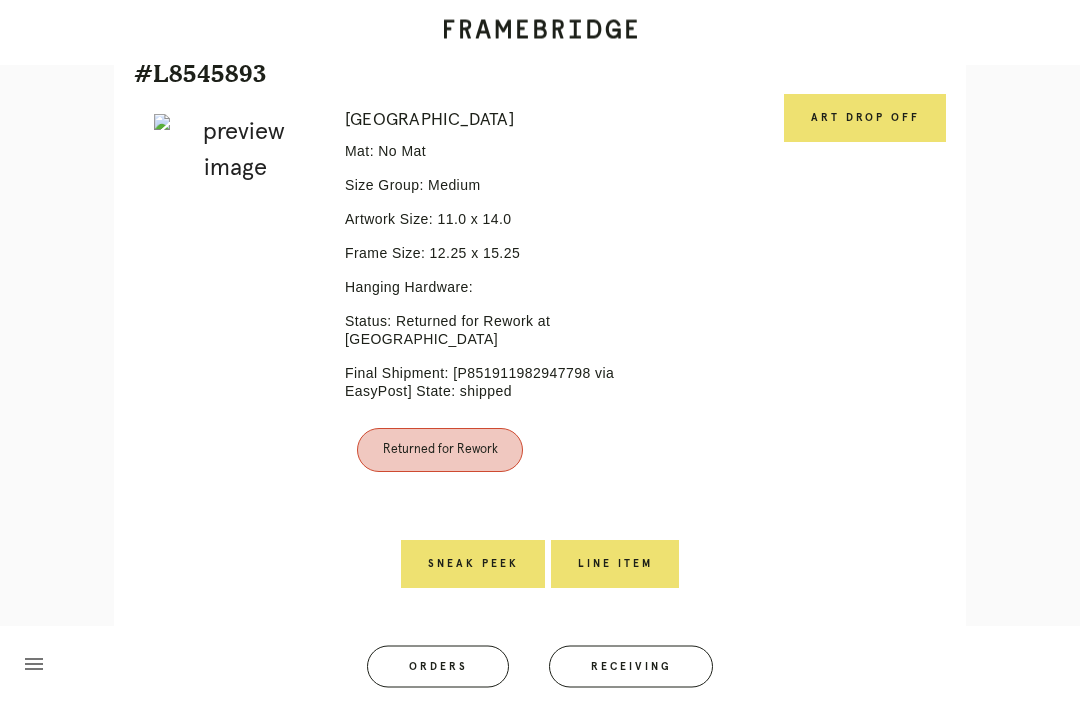 scroll, scrollTop: 502, scrollLeft: 0, axis: vertical 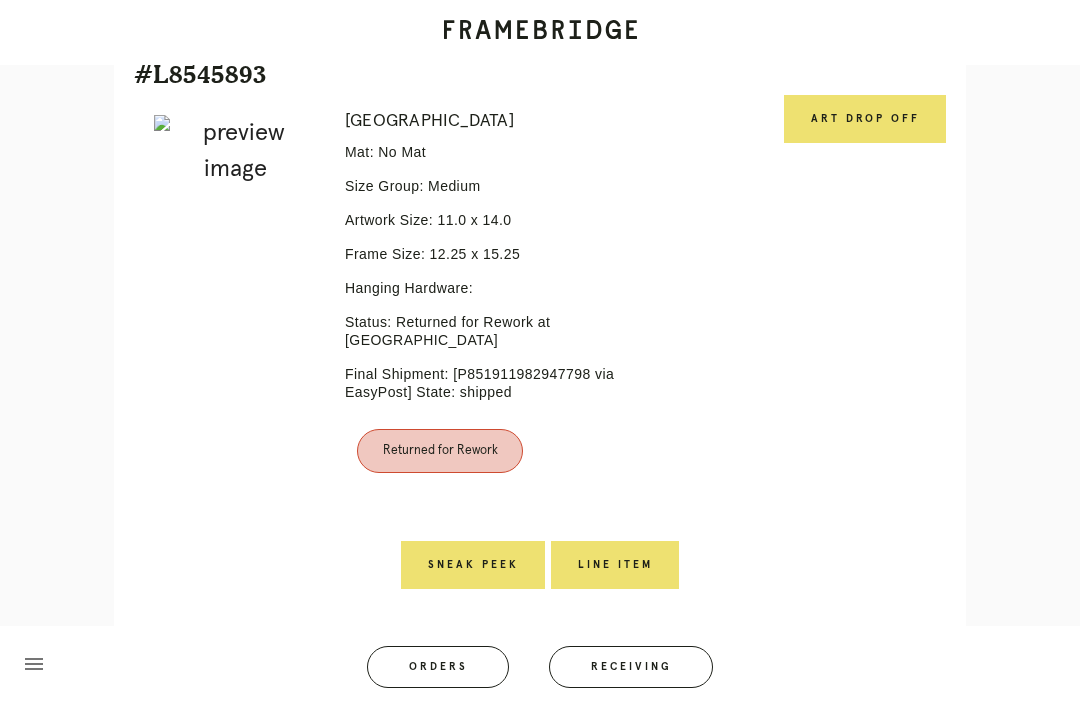 click on "Art drop off" at bounding box center (865, 119) 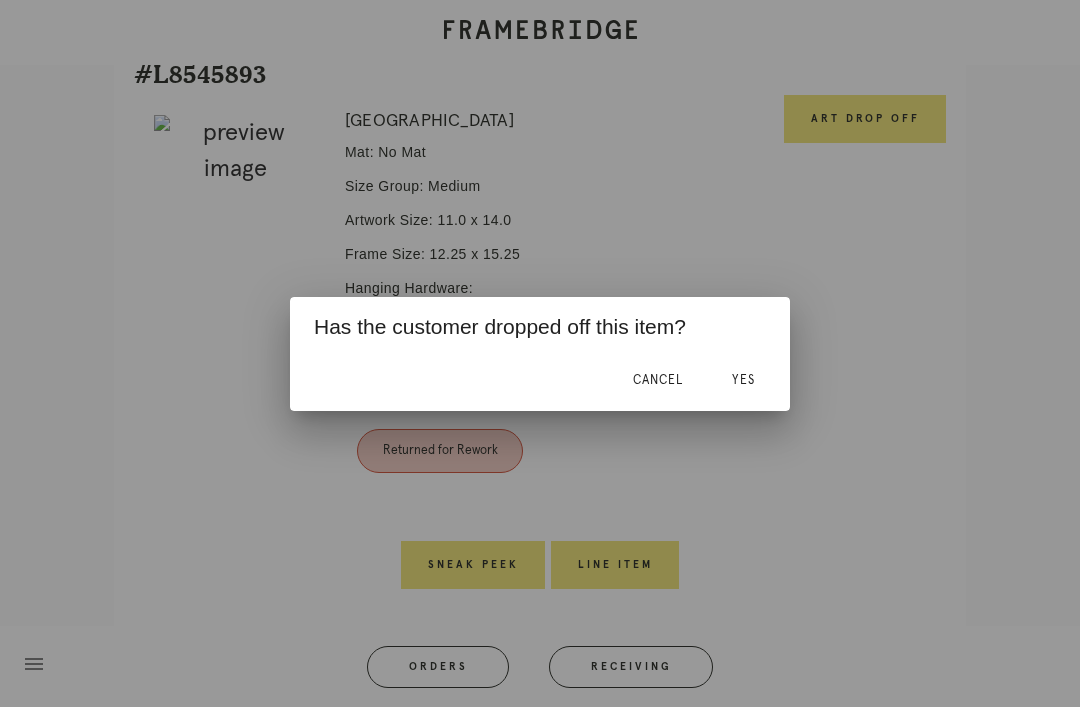 click on "Yes" at bounding box center [743, 380] 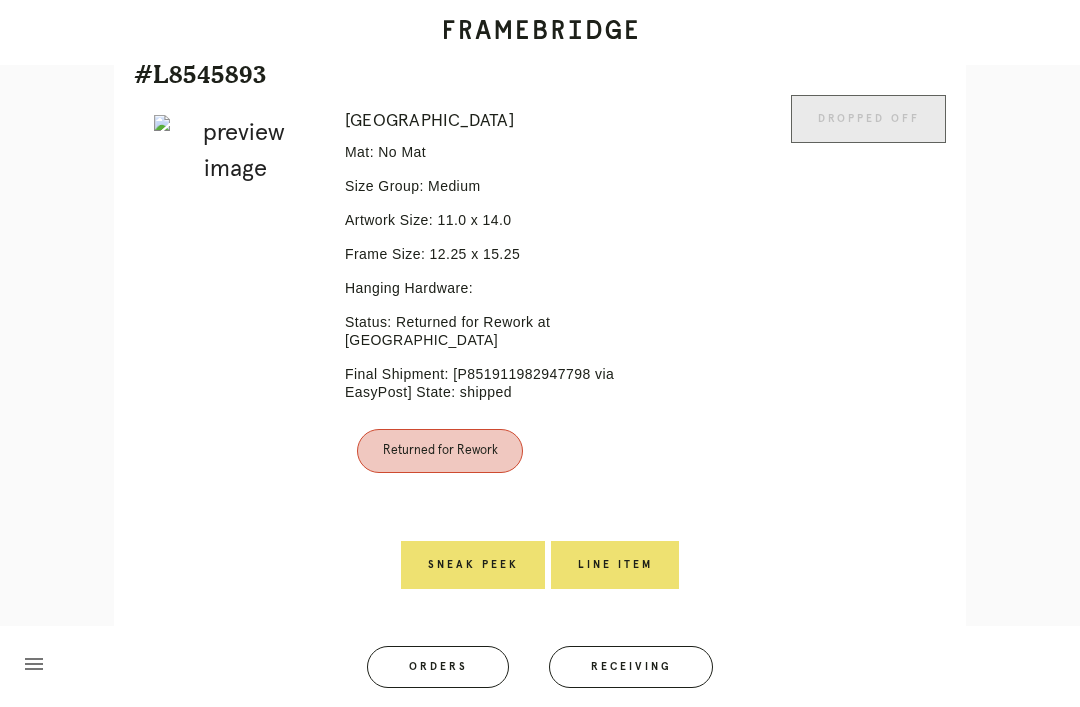 click on "Line Item" at bounding box center (615, 565) 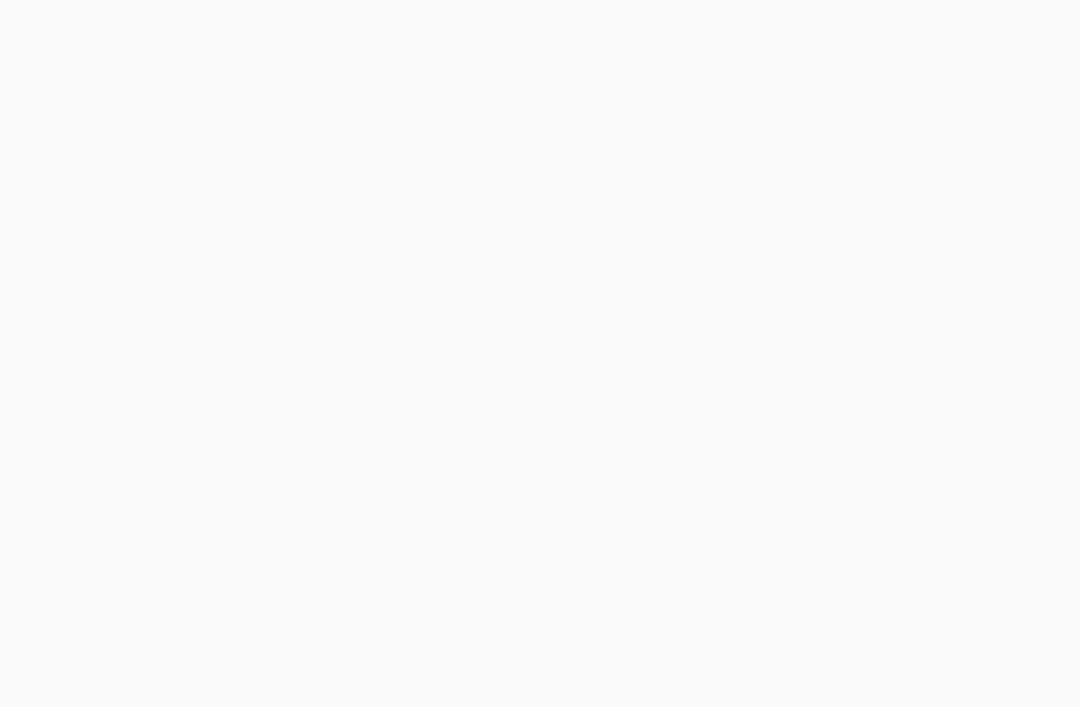 scroll, scrollTop: 0, scrollLeft: 0, axis: both 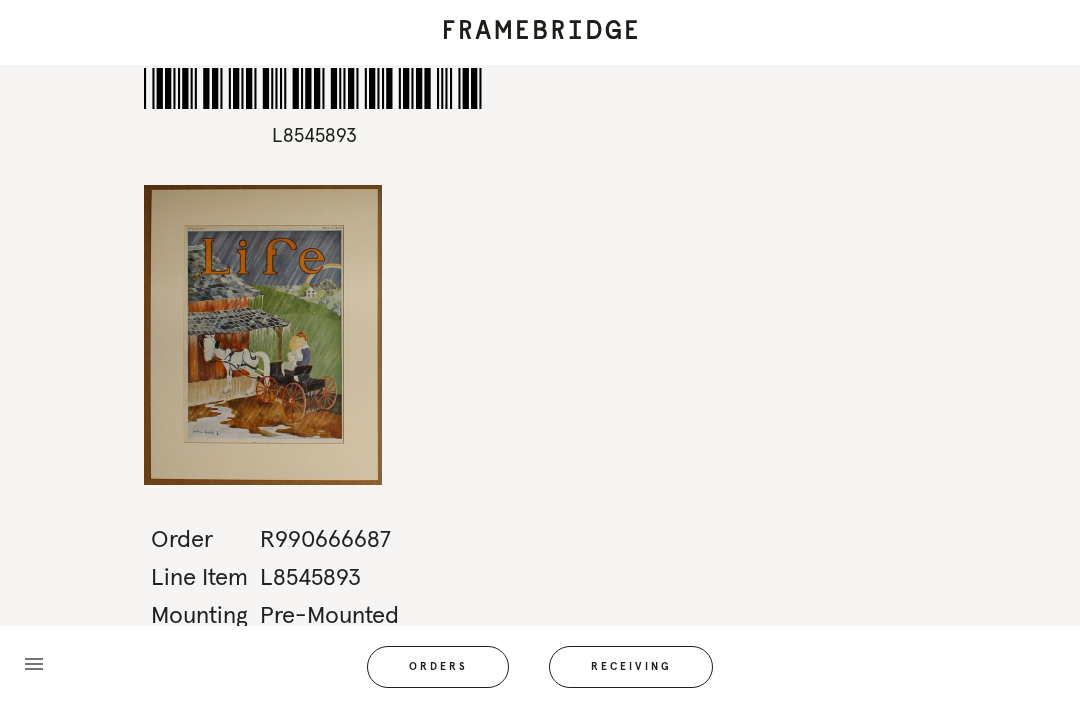 click on "Orders" at bounding box center [438, 667] 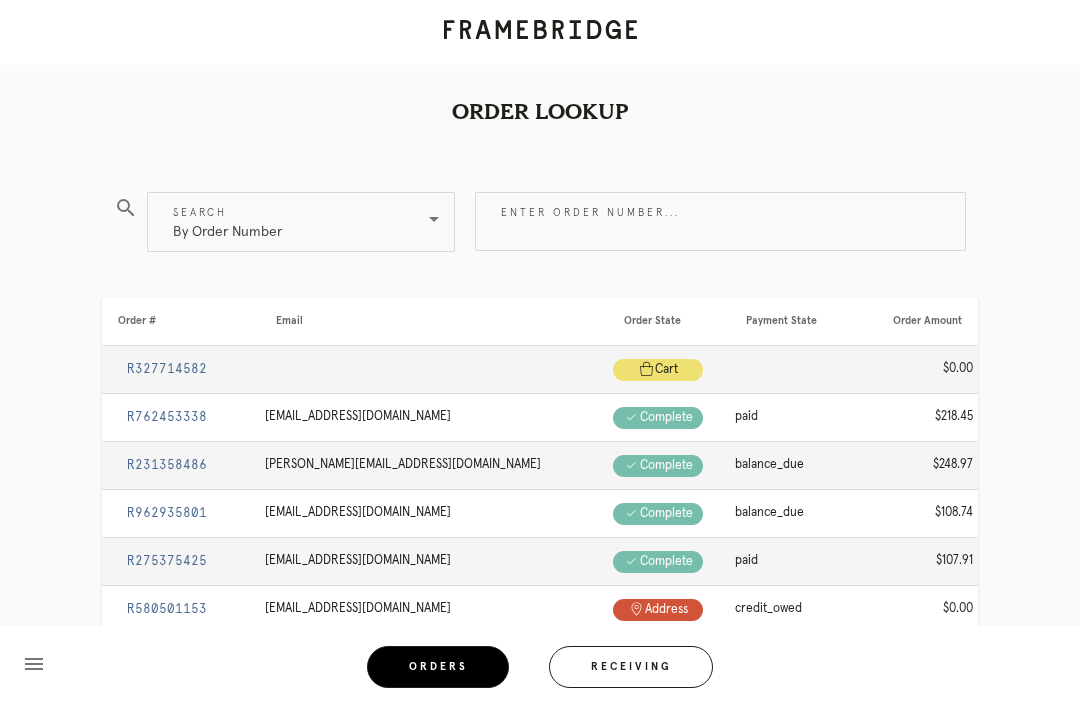 click on "Enter order number..." at bounding box center (720, 221) 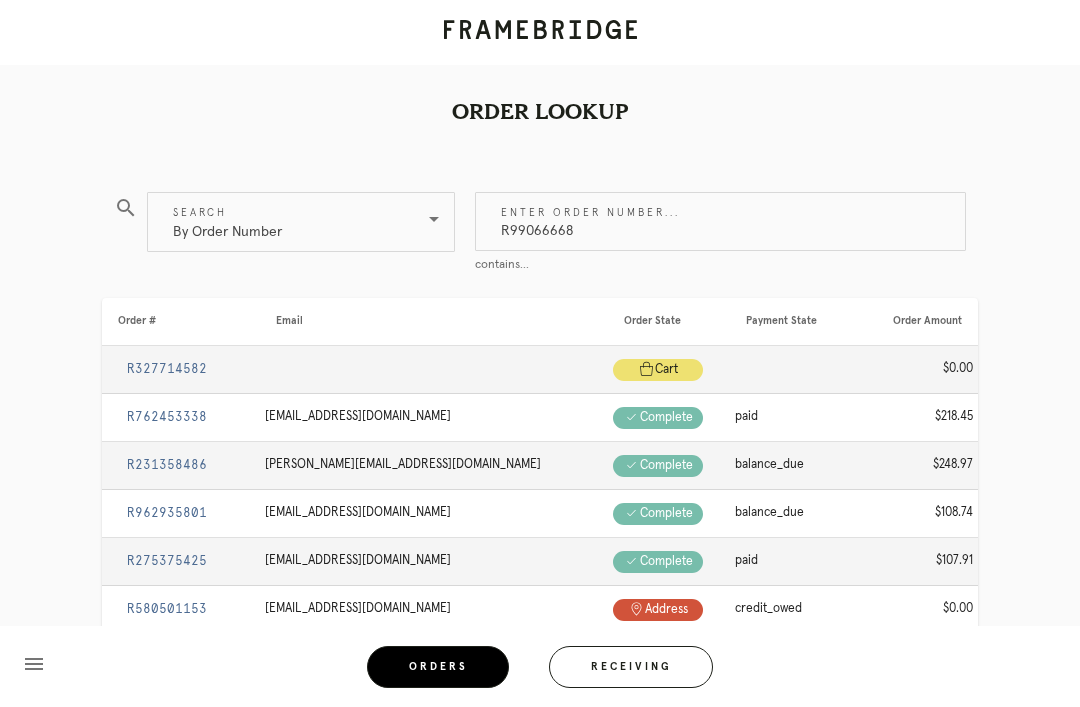 type on "R990666687" 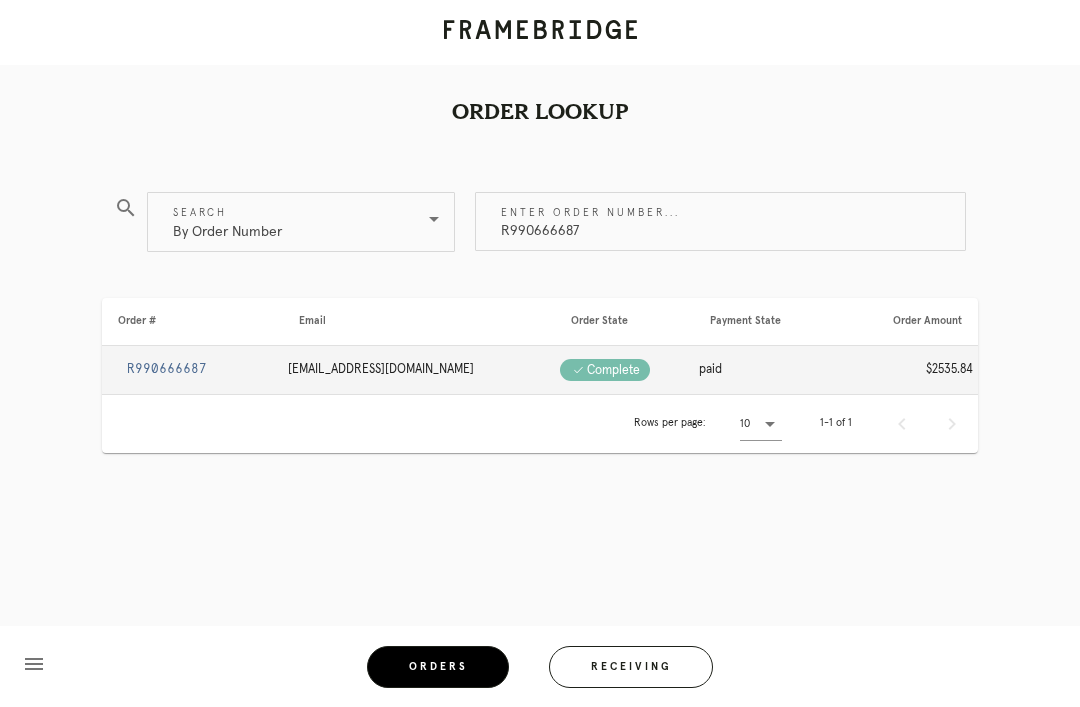 click on "R990666687" at bounding box center [167, 369] 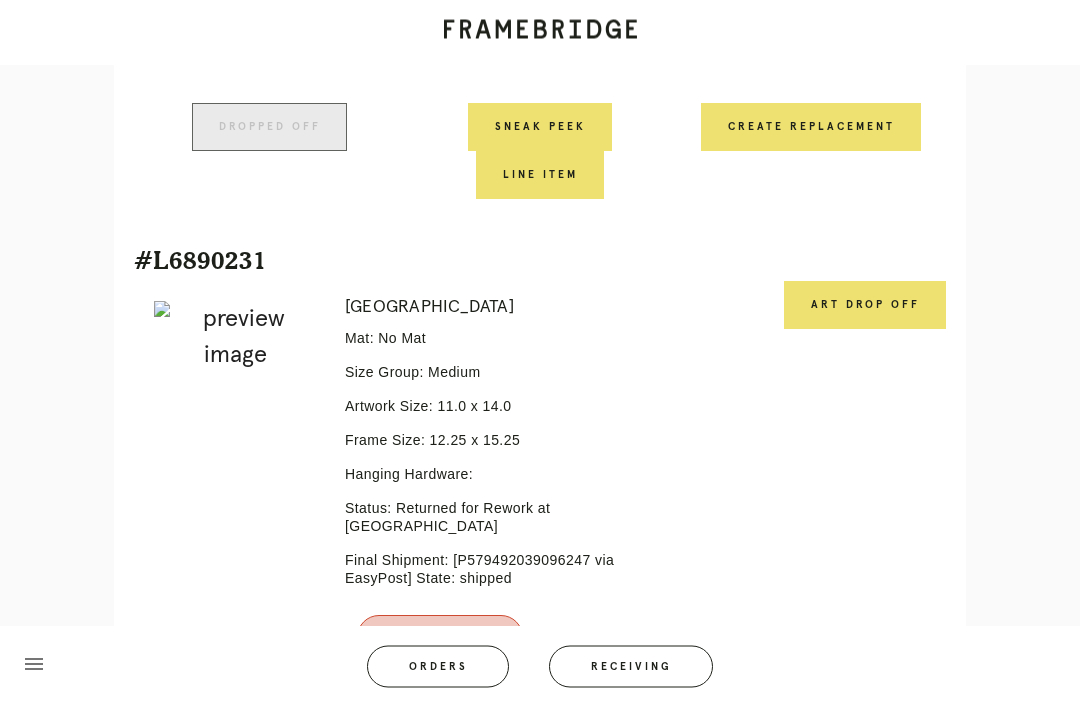 click on "Art drop off" at bounding box center (865, 306) 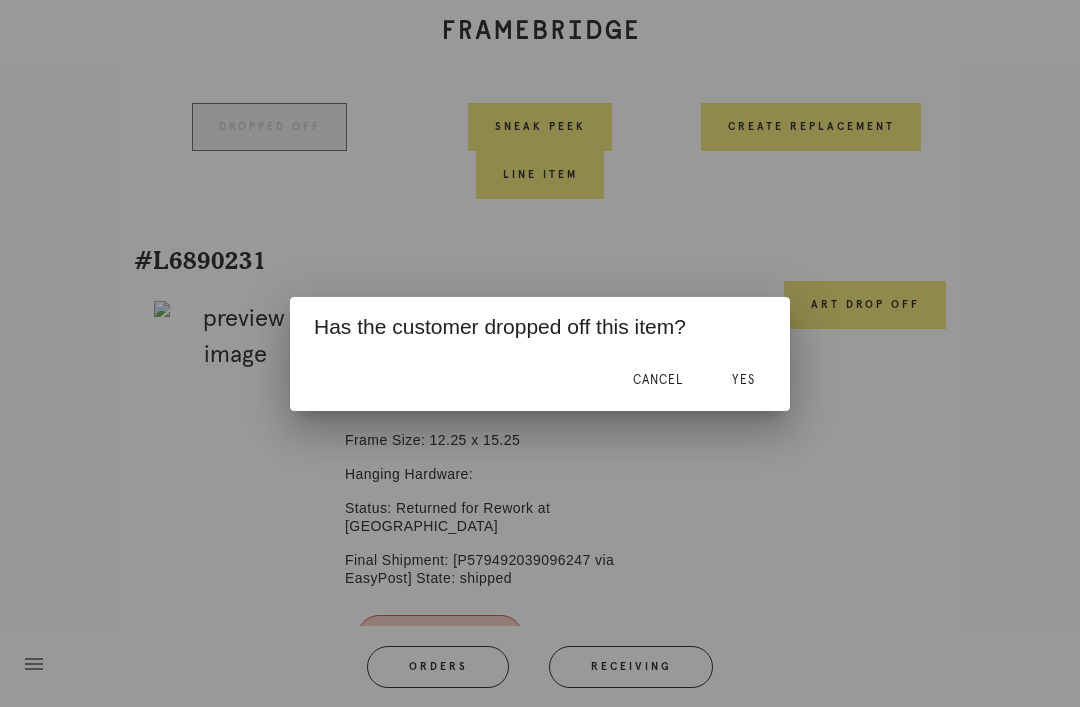 click on "Yes" at bounding box center [743, 380] 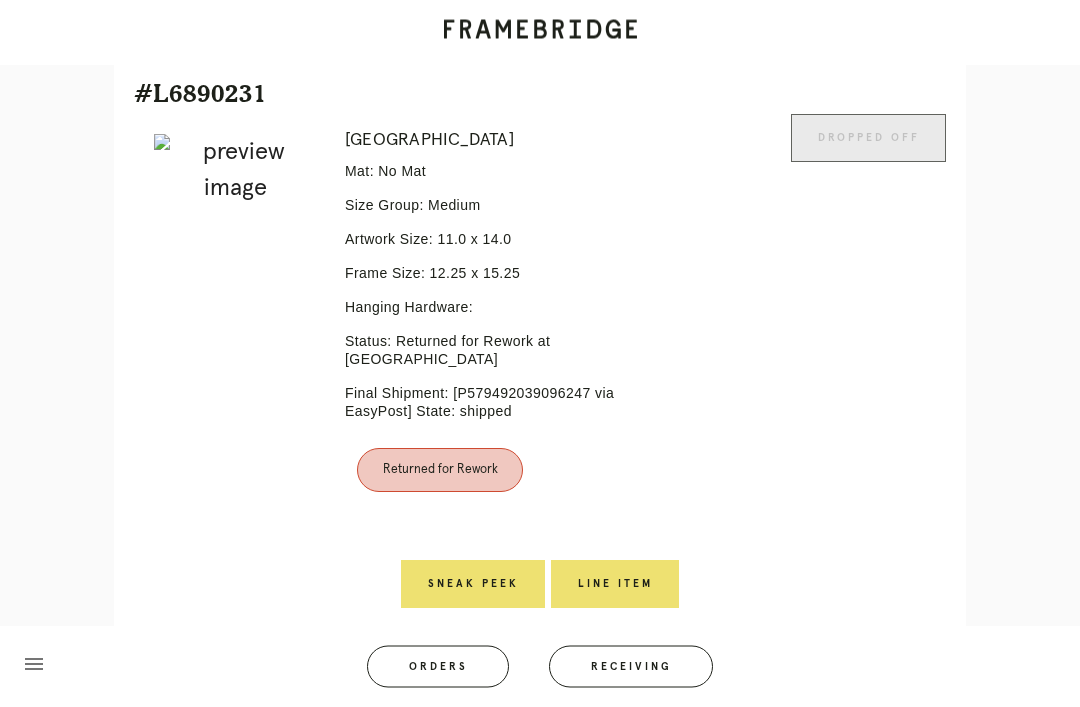 scroll, scrollTop: 1599, scrollLeft: 0, axis: vertical 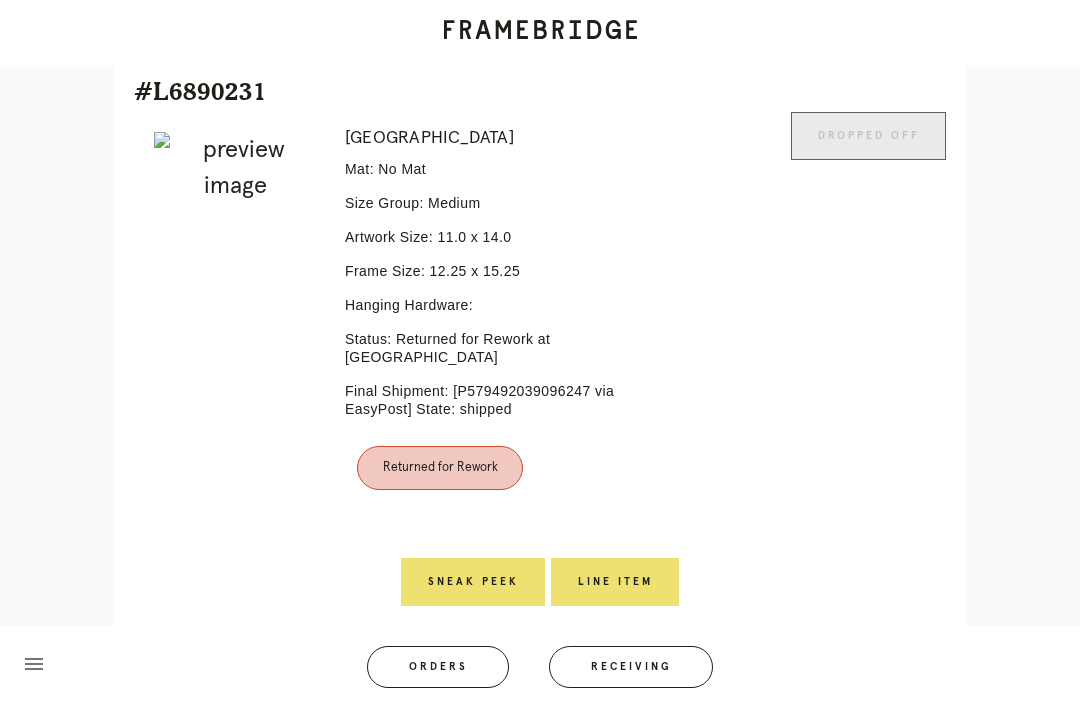 click on "Line Item" at bounding box center [615, 582] 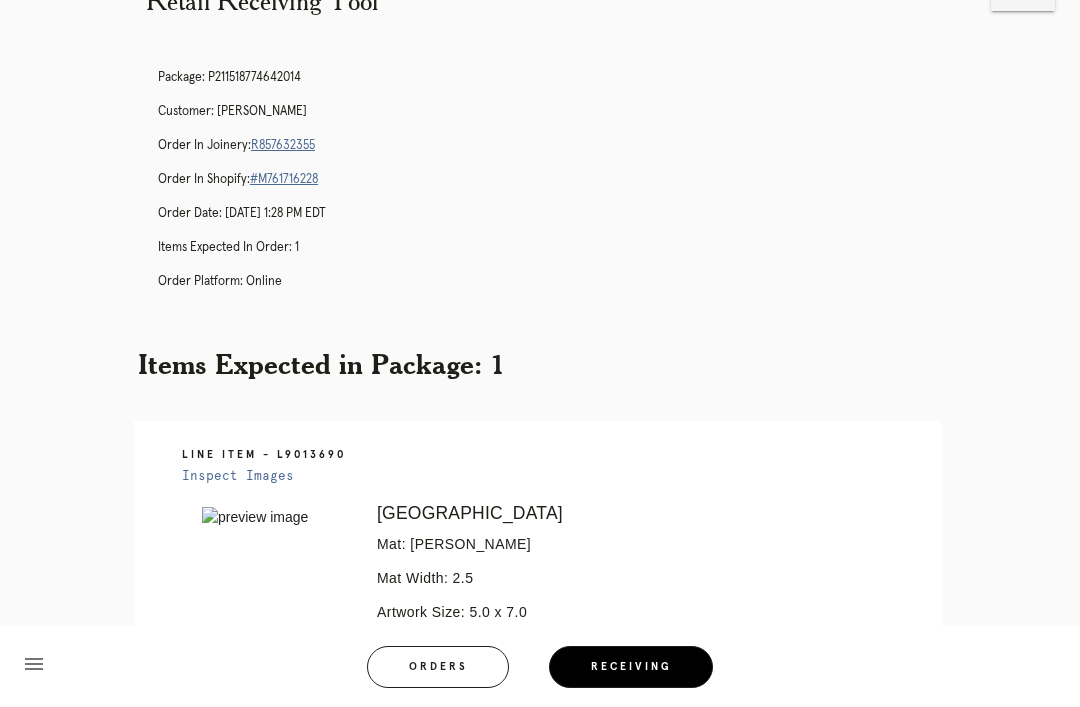 scroll, scrollTop: 0, scrollLeft: 0, axis: both 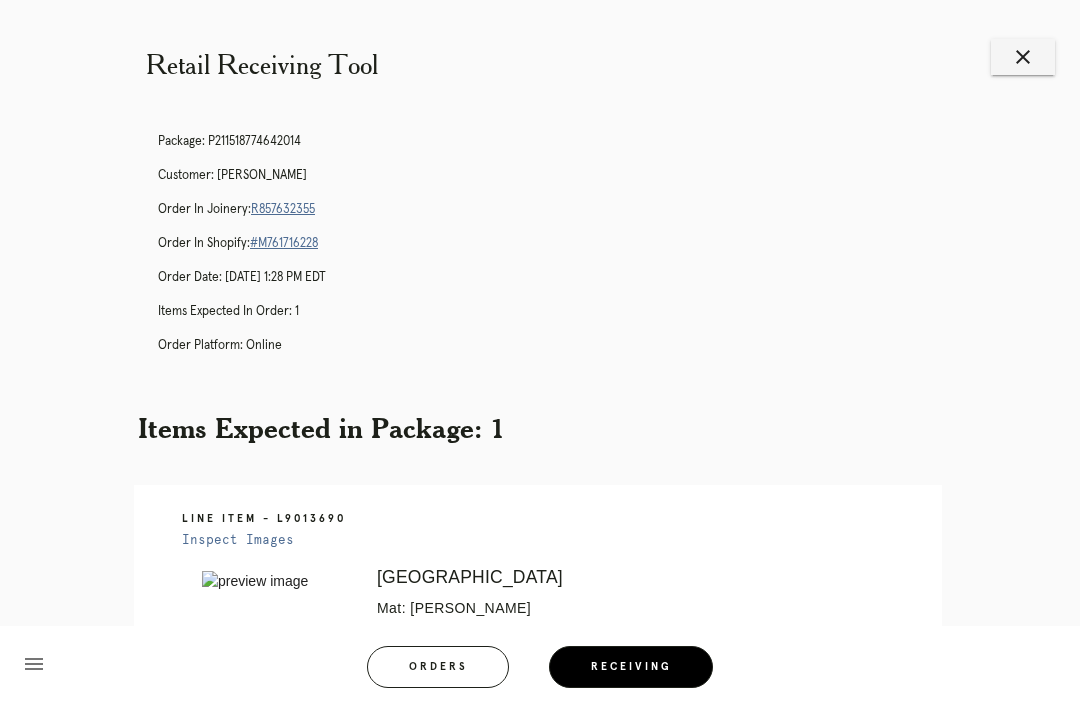 click on "close" at bounding box center [1023, 57] 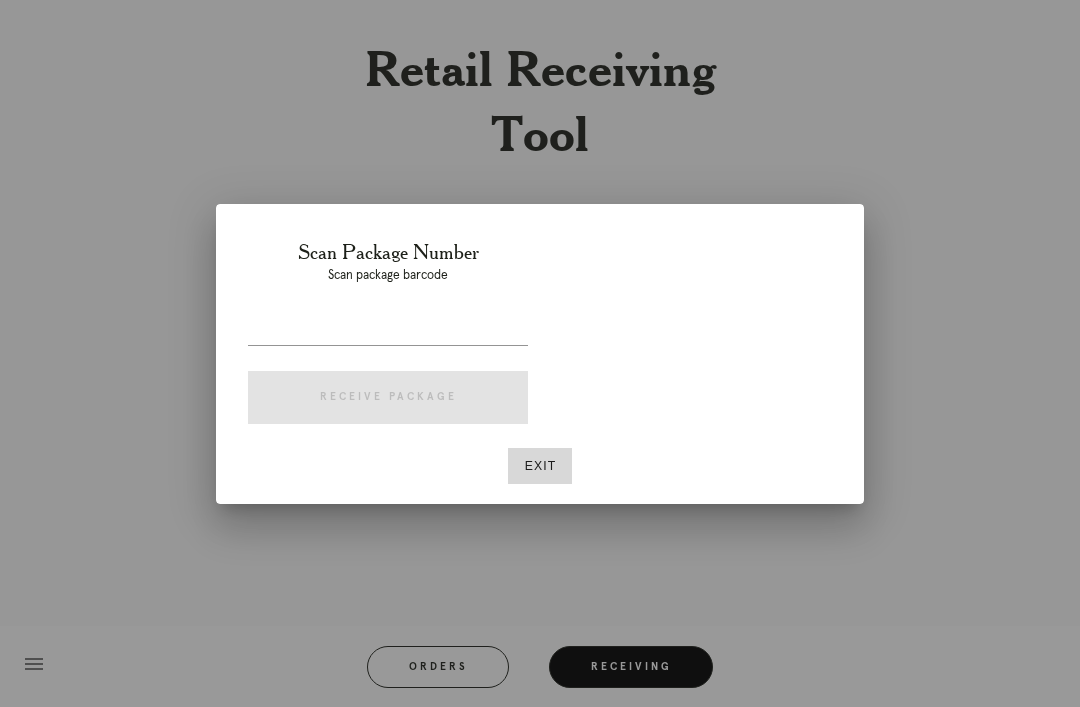 scroll, scrollTop: 0, scrollLeft: 0, axis: both 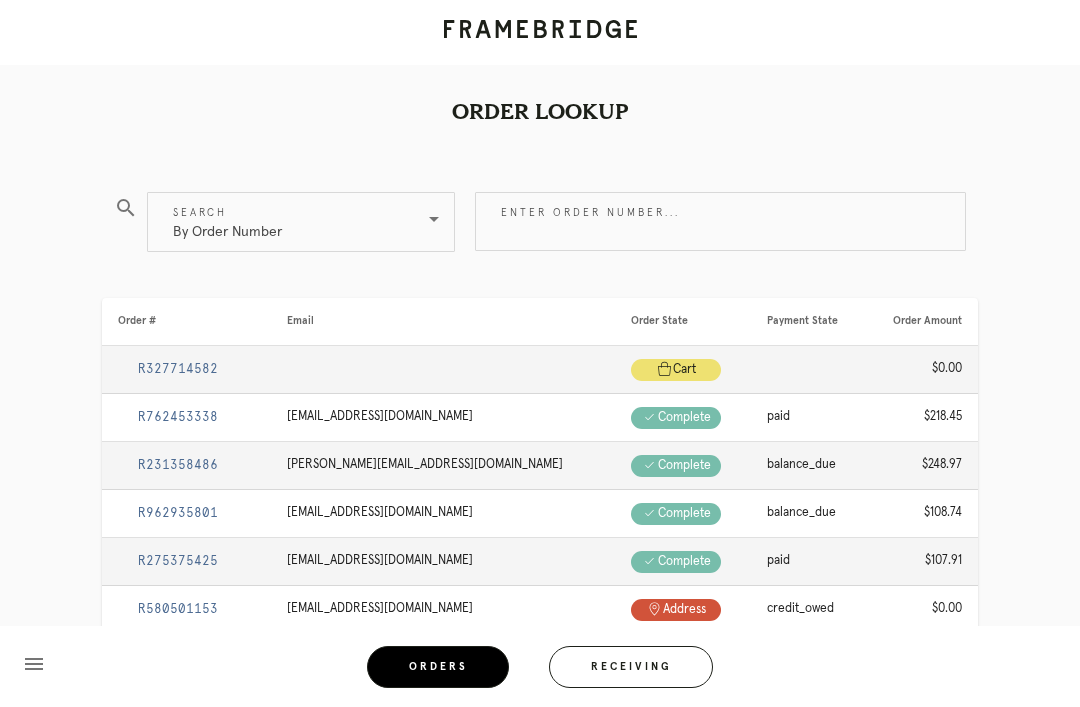 click on "Enter order number..." at bounding box center (720, 221) 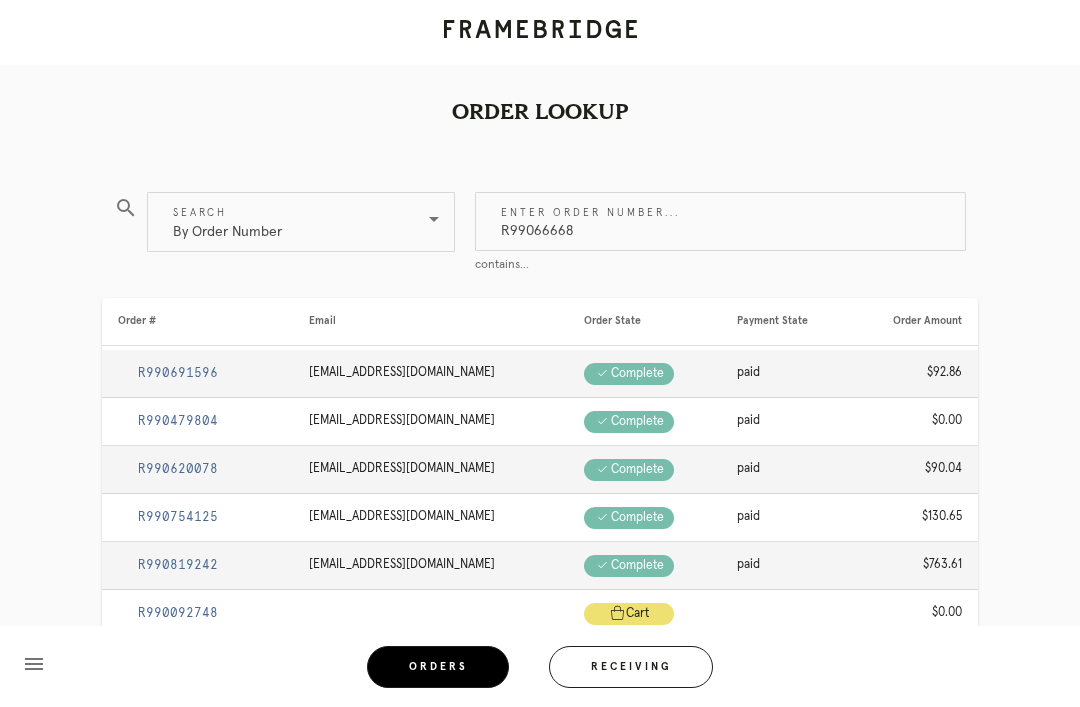 type on "R990666687" 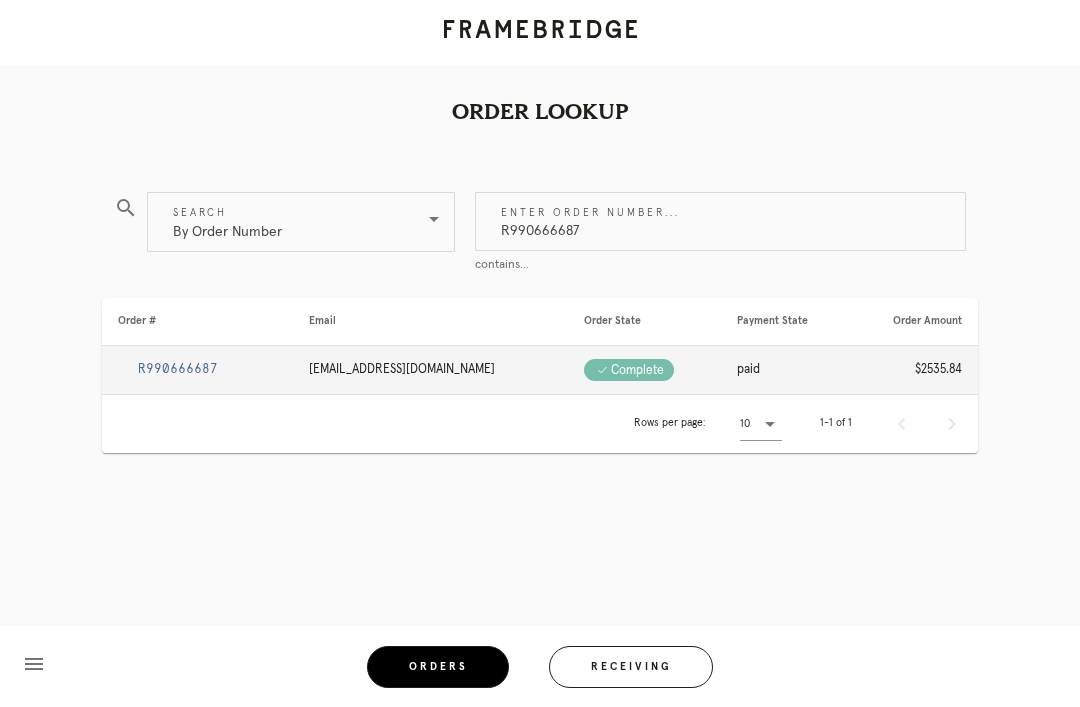 click on "R990666687" at bounding box center (178, 369) 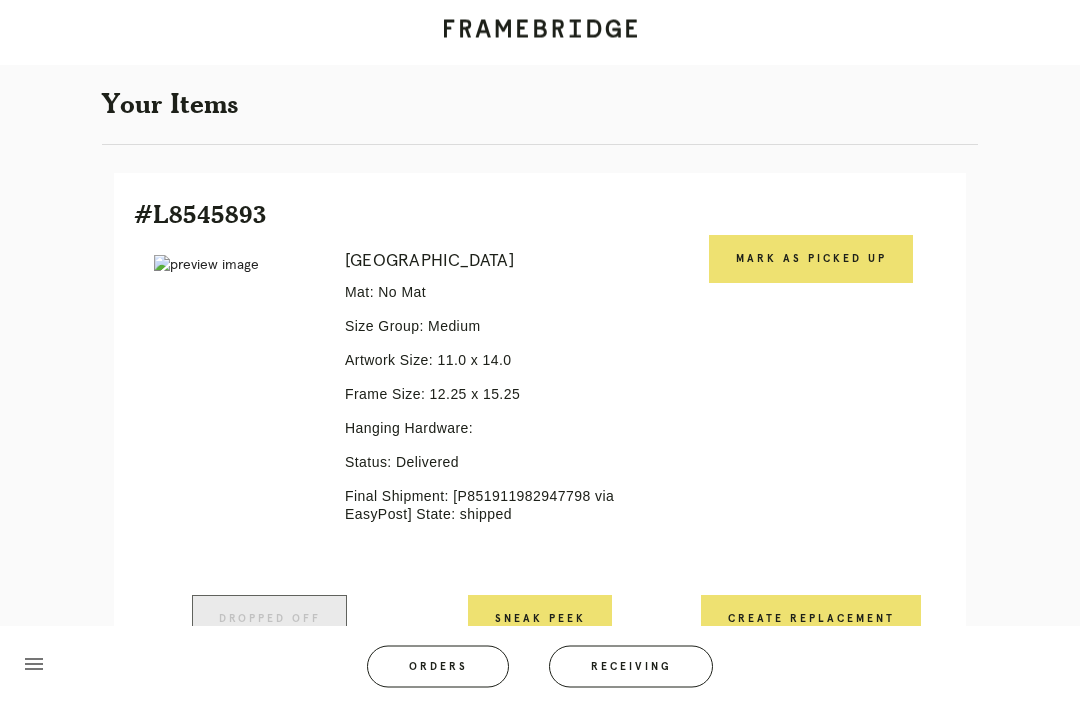 scroll, scrollTop: 360, scrollLeft: 0, axis: vertical 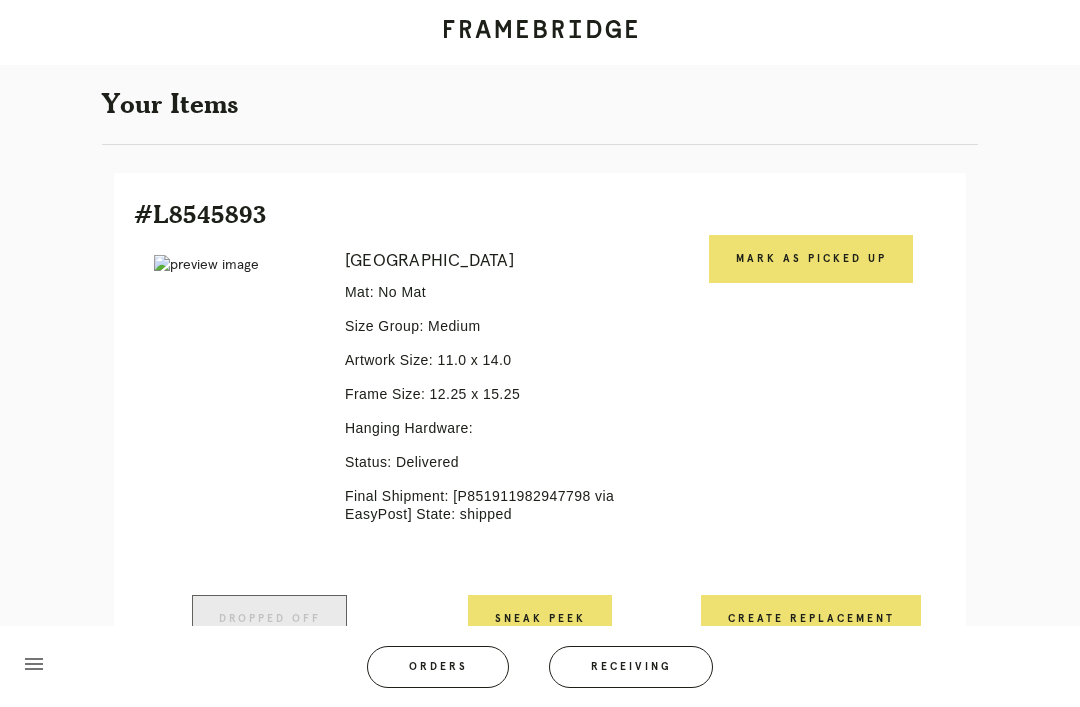 click on "Mark as Picked Up" at bounding box center [811, 259] 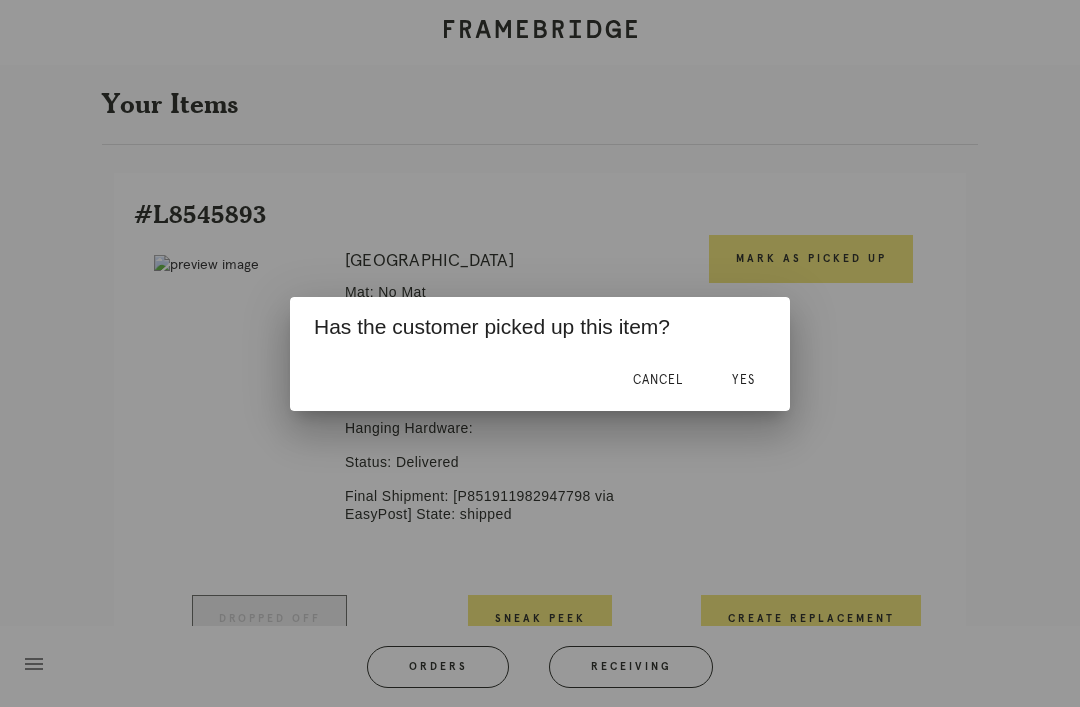 click on "Yes" at bounding box center [743, 381] 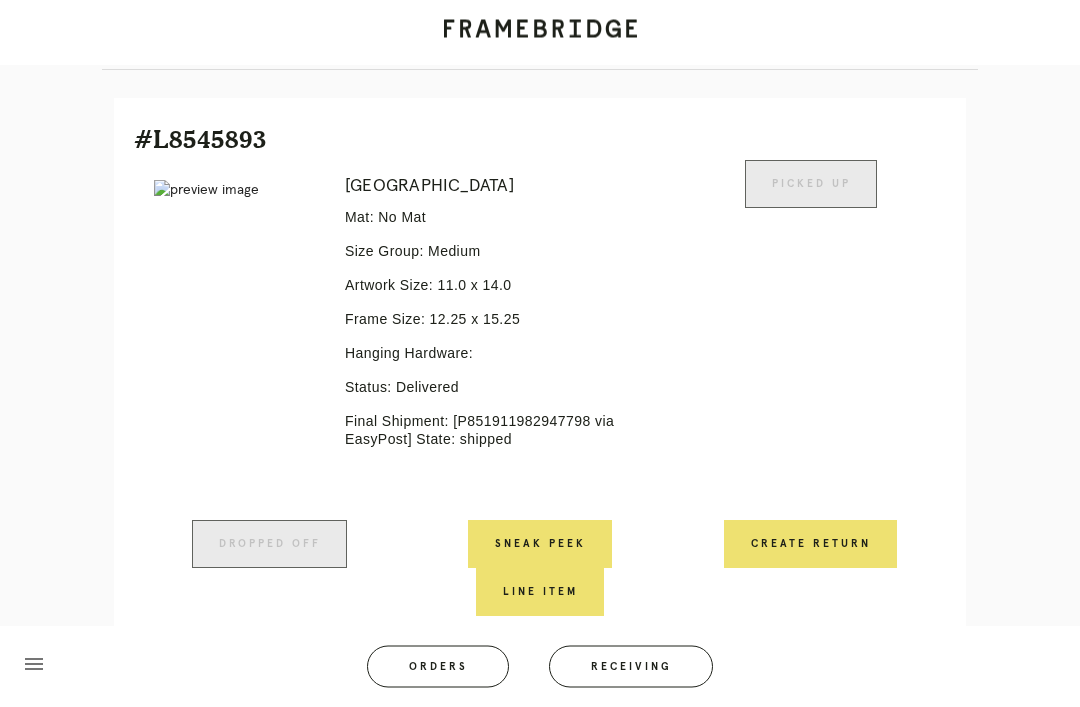 scroll, scrollTop: 434, scrollLeft: 0, axis: vertical 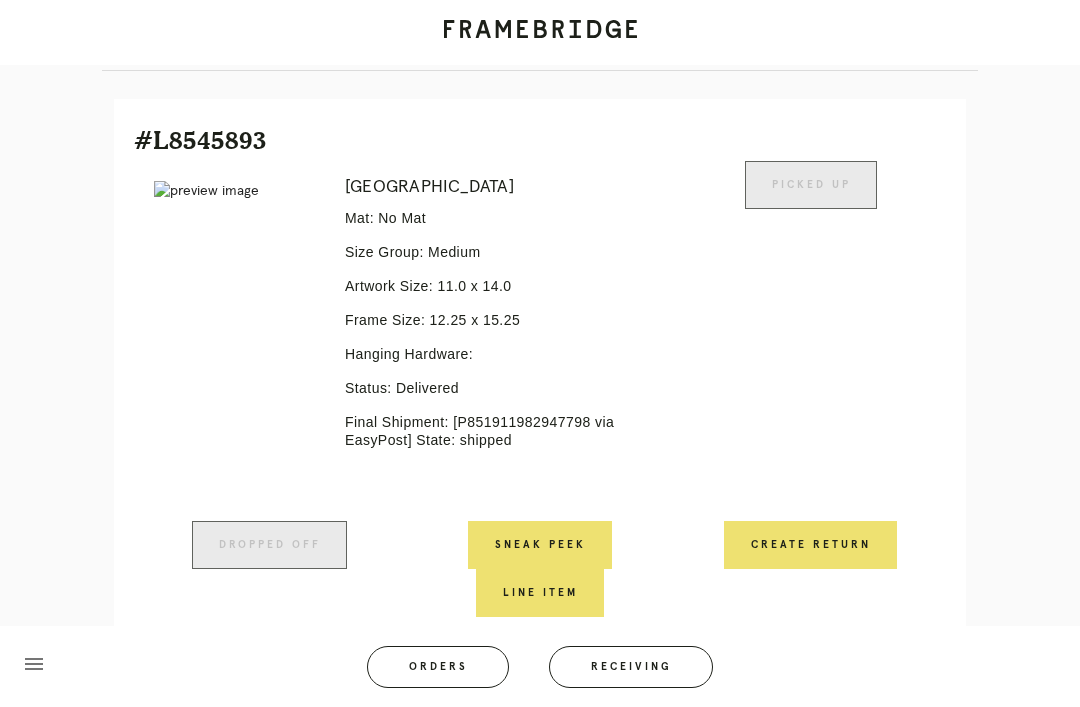 click on "Create Return" at bounding box center [810, 545] 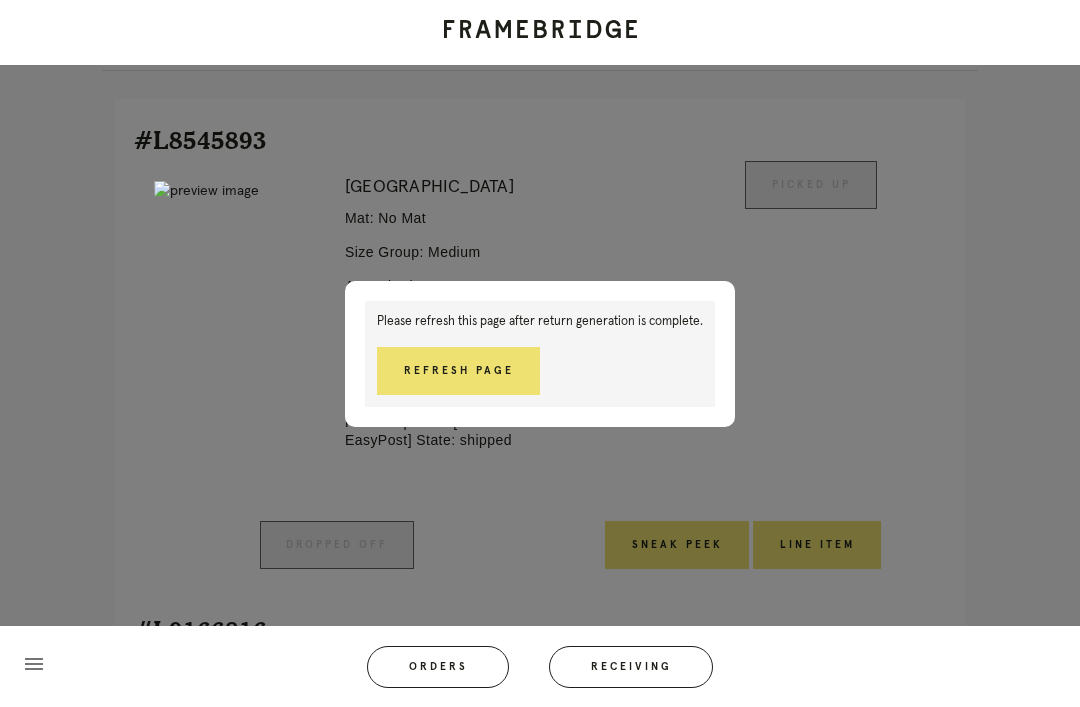 scroll, scrollTop: 466, scrollLeft: 0, axis: vertical 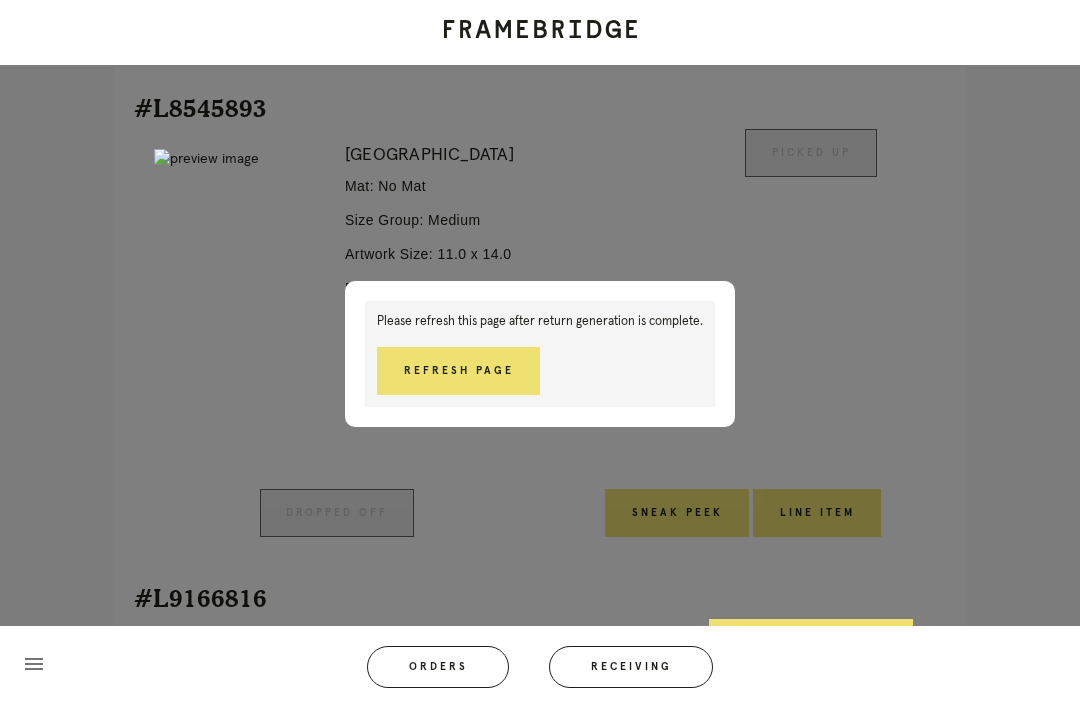 click on "Refresh Page" at bounding box center (458, 371) 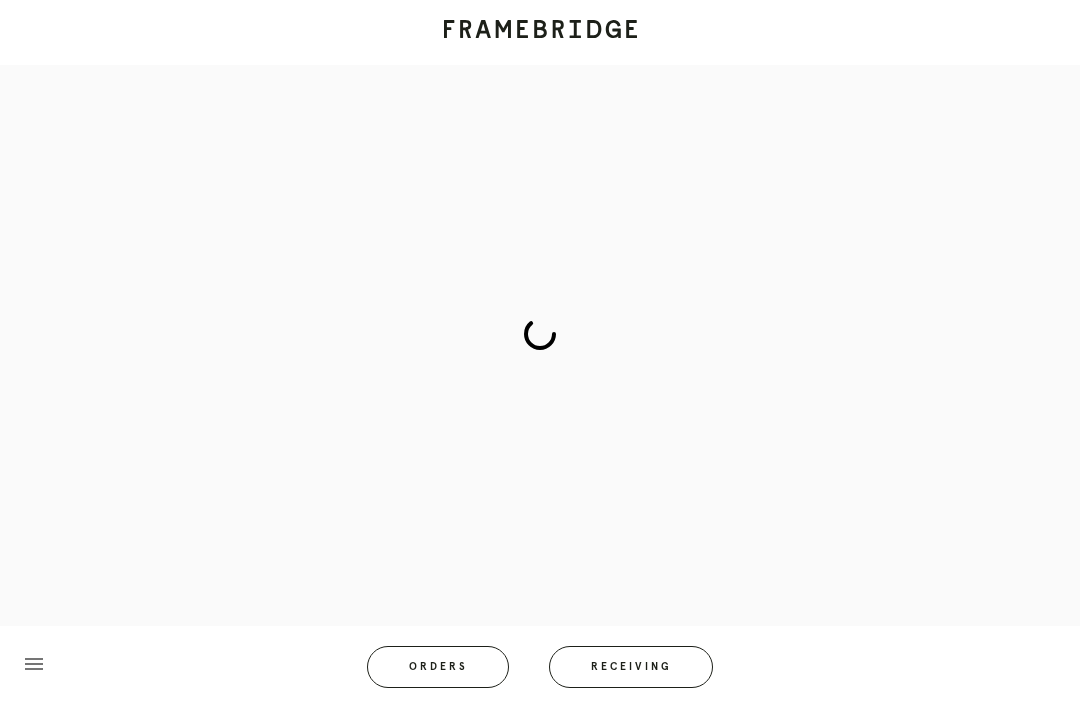 scroll, scrollTop: 83, scrollLeft: 0, axis: vertical 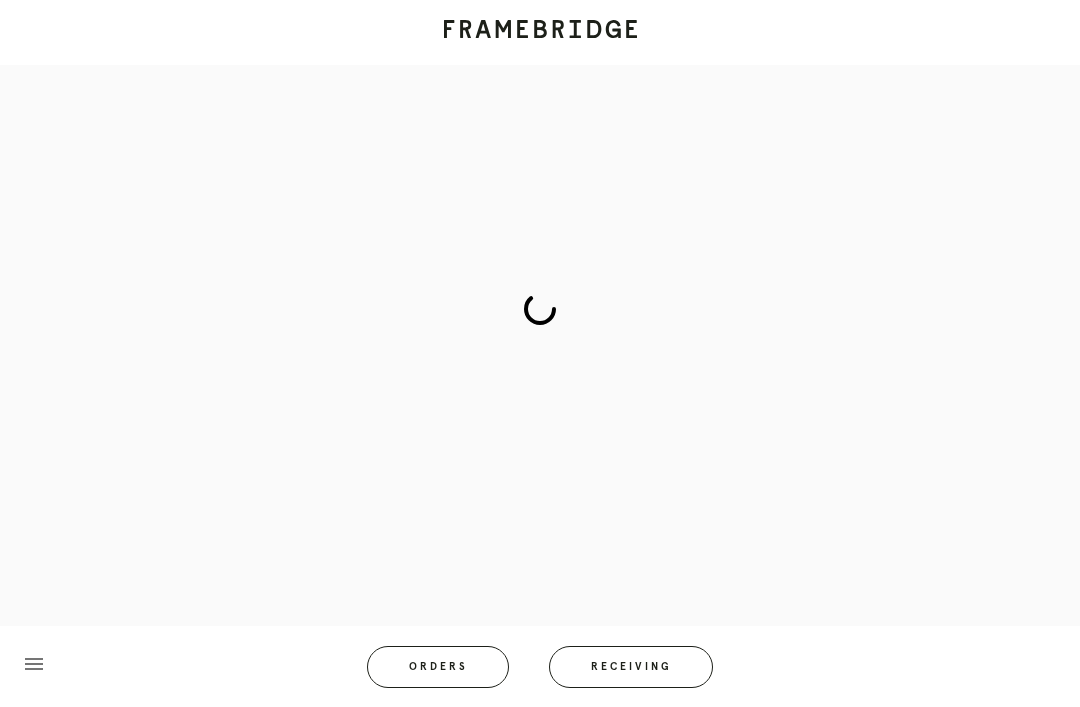 click on "Orders" at bounding box center (438, 667) 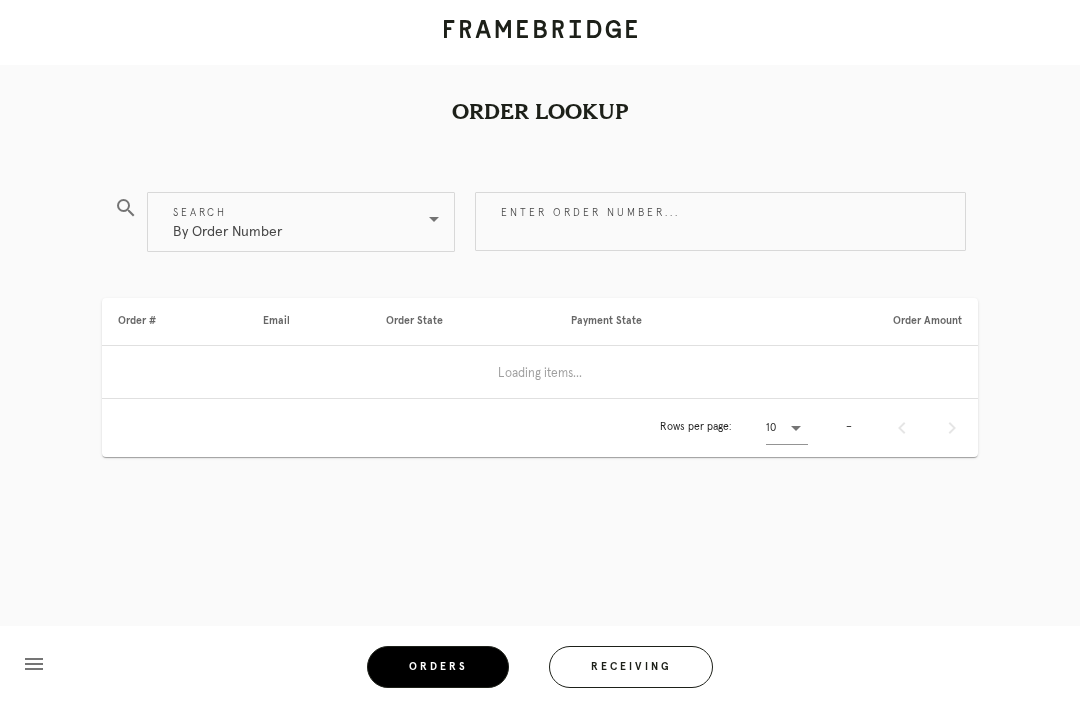 scroll, scrollTop: 64, scrollLeft: 0, axis: vertical 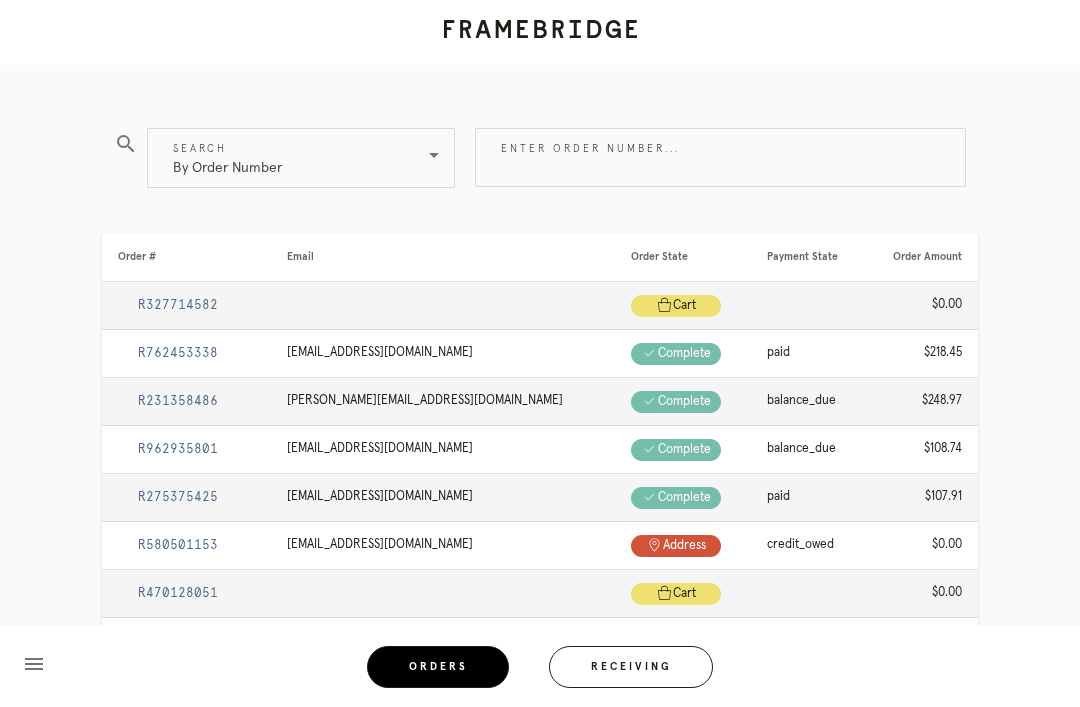 click on "Enter order number..." at bounding box center [720, 157] 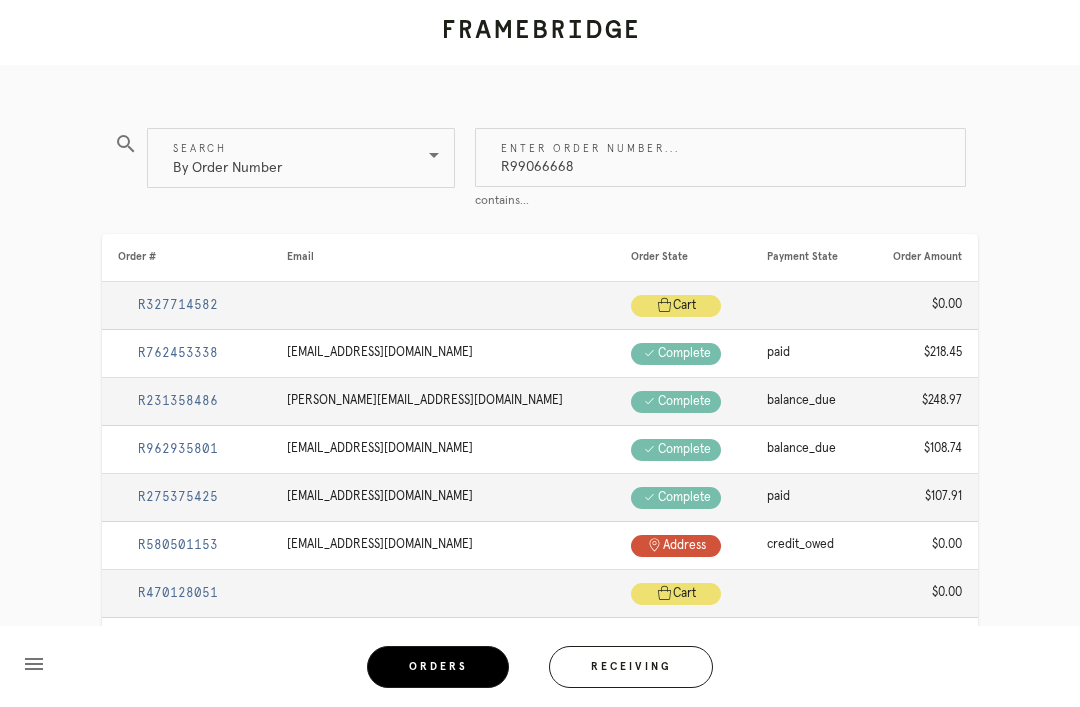 type on "R990666687" 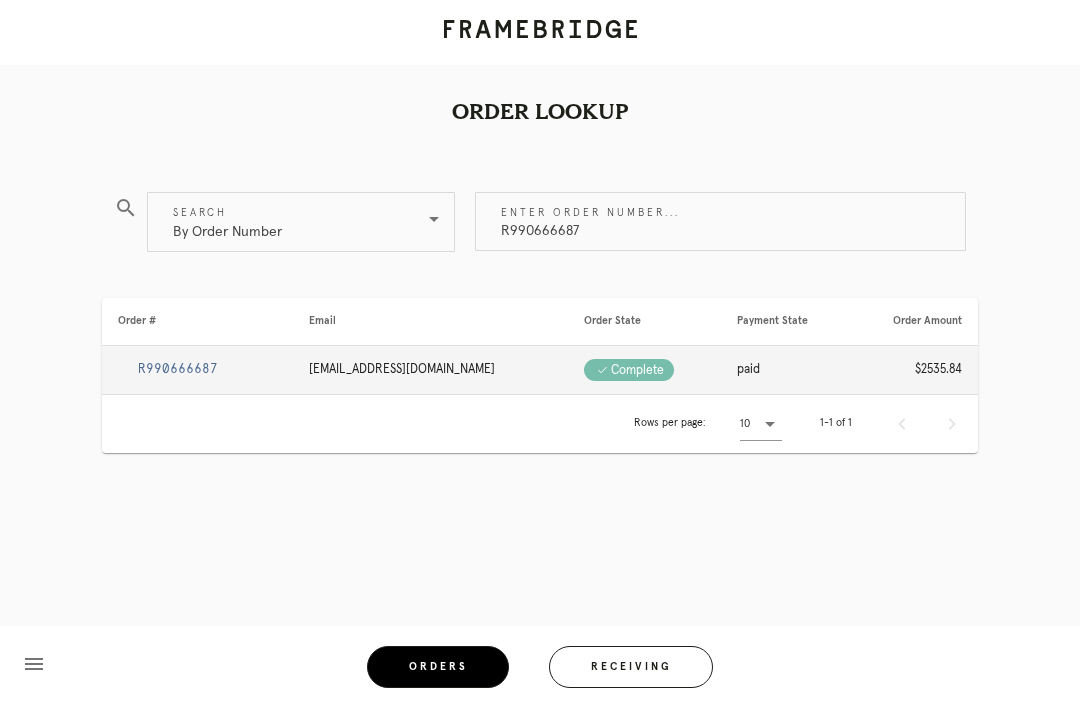 click on "R990666687" at bounding box center (178, 369) 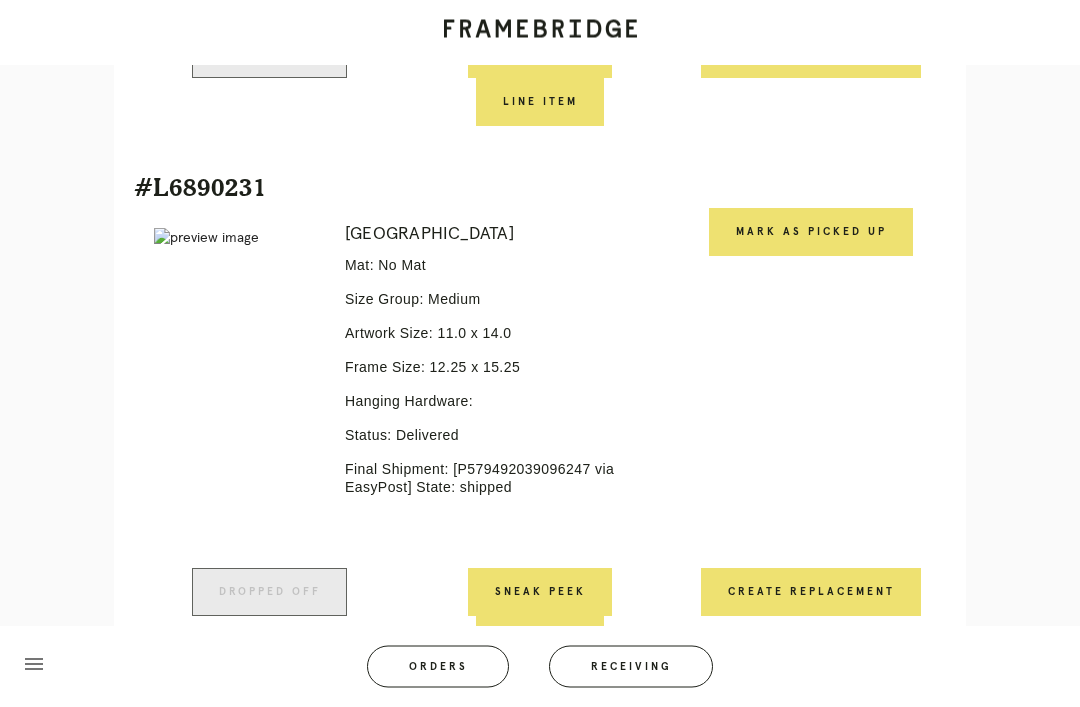 scroll, scrollTop: 1502, scrollLeft: 0, axis: vertical 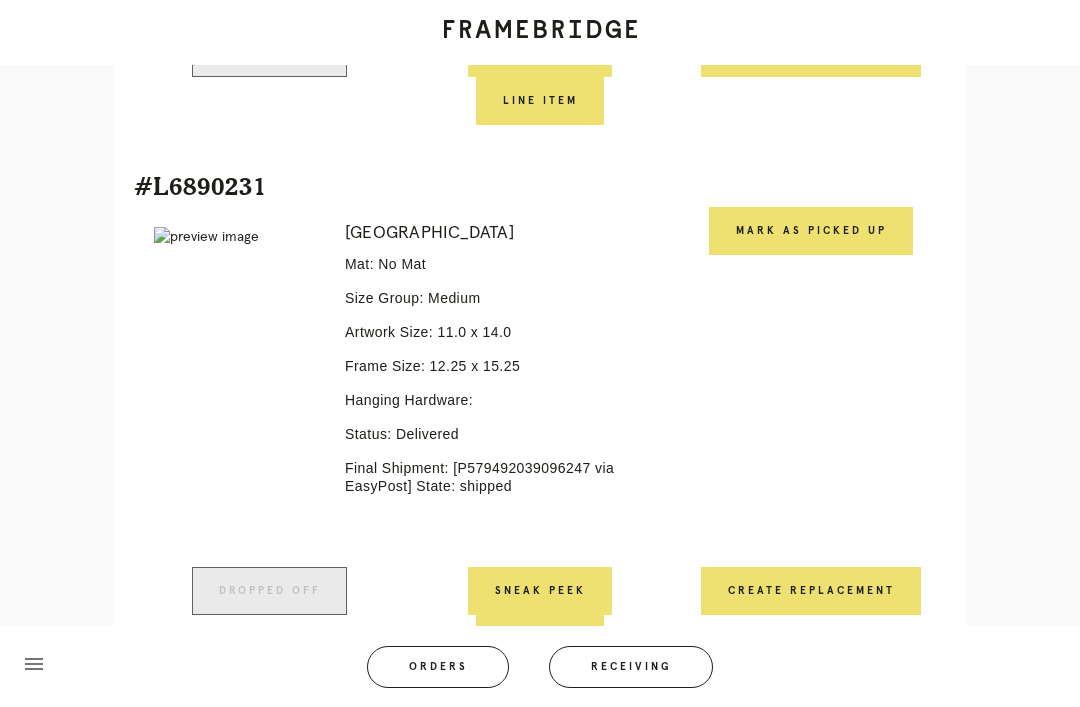 click on "Mark as Picked Up" at bounding box center [811, 231] 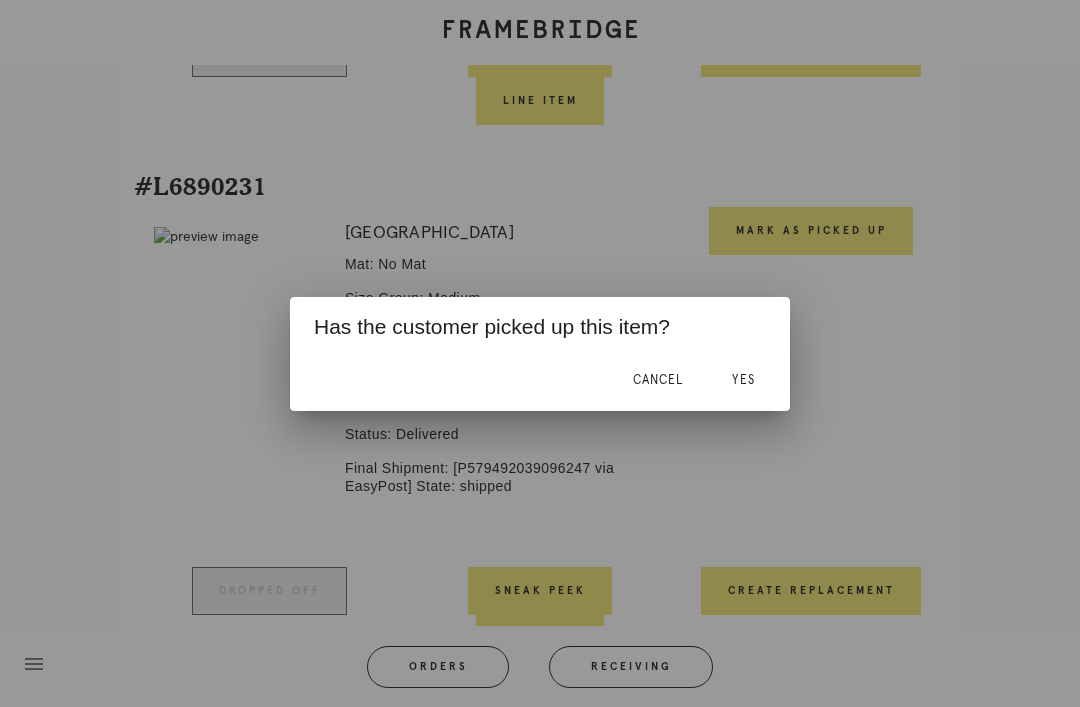 click on "Yes" at bounding box center (743, 381) 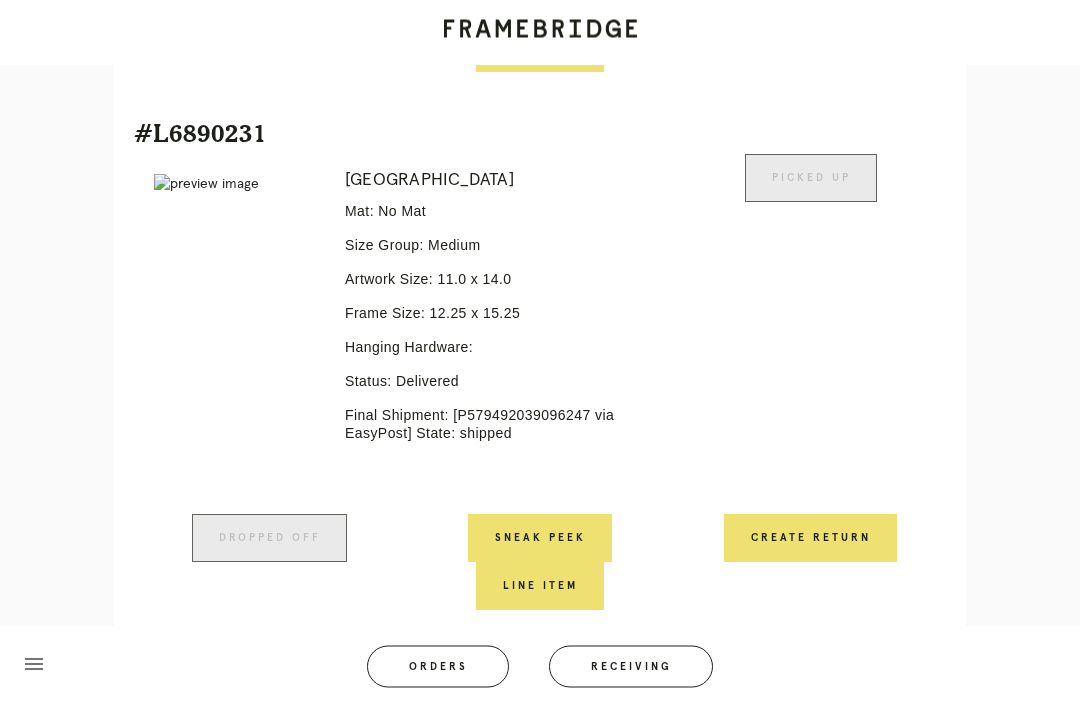 scroll, scrollTop: 1555, scrollLeft: 0, axis: vertical 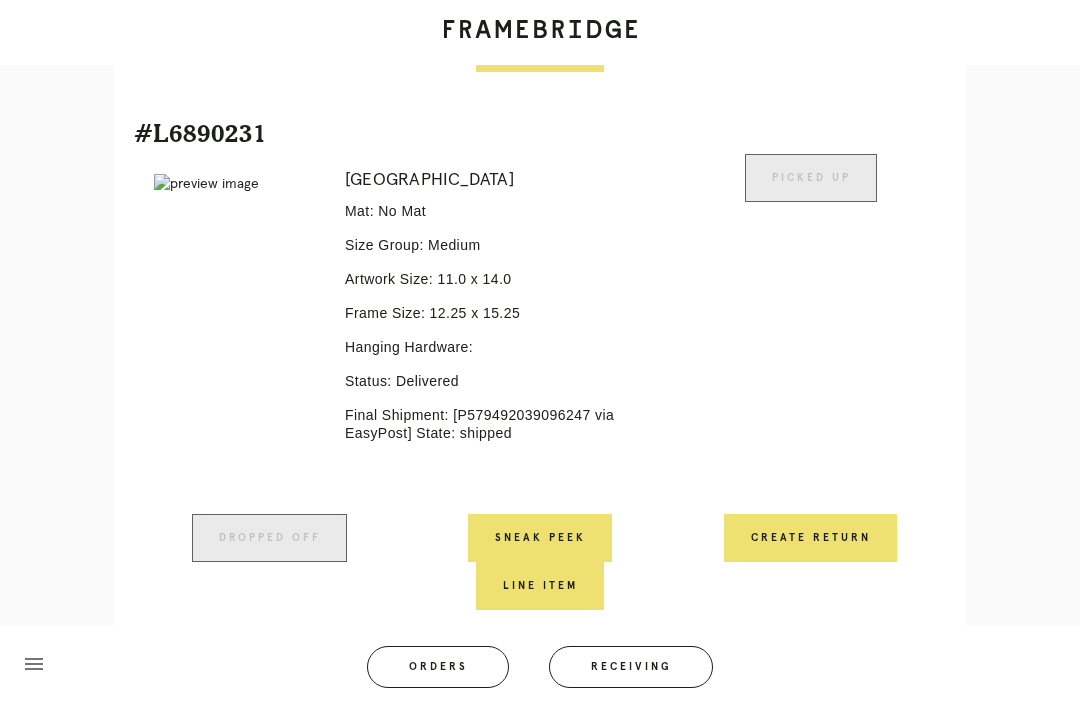 click on "Create Return" at bounding box center (810, 538) 